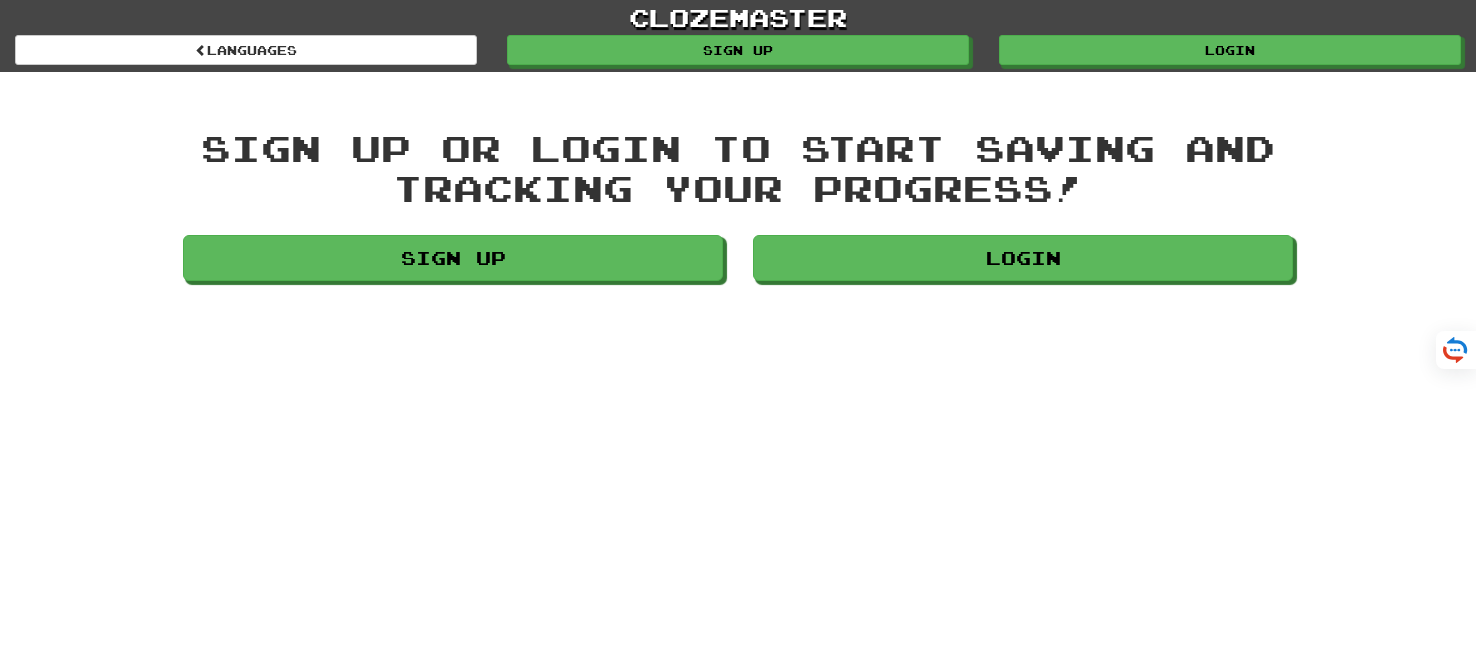 scroll, scrollTop: 0, scrollLeft: 0, axis: both 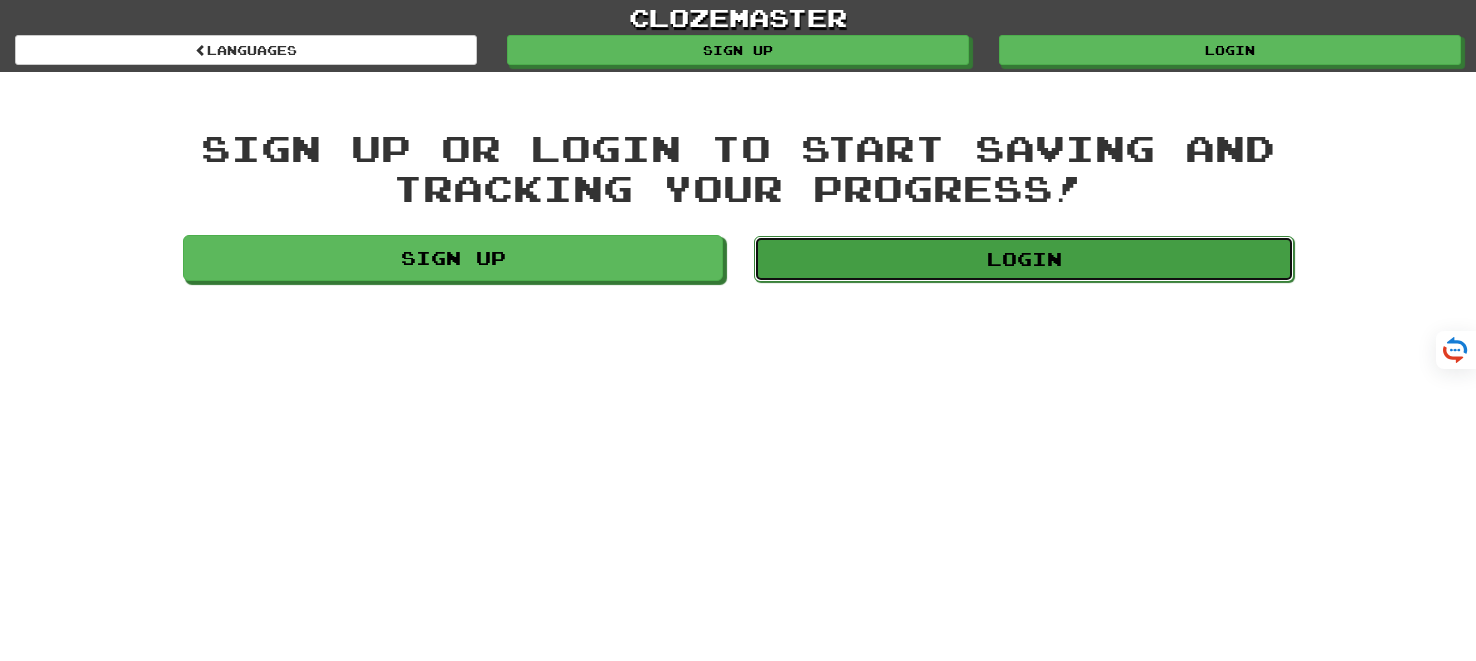 click on "Login" at bounding box center (1024, 259) 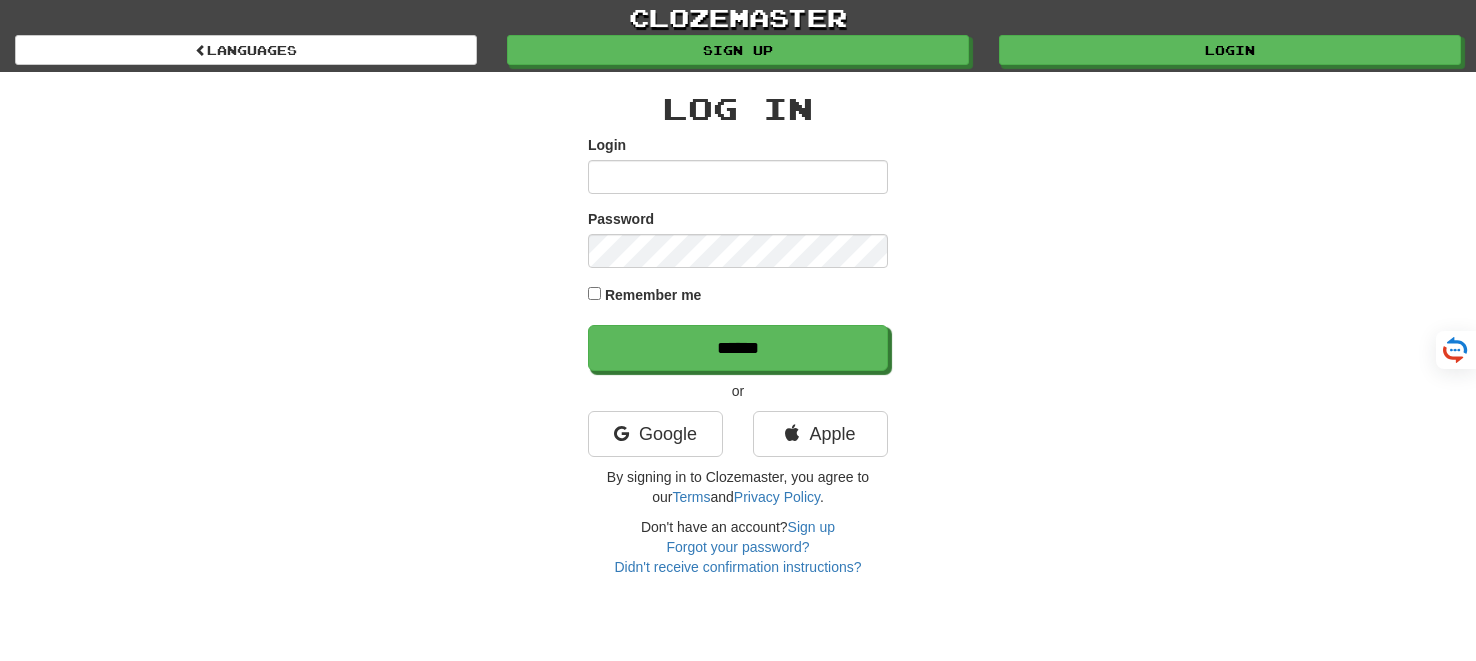 scroll, scrollTop: 0, scrollLeft: 0, axis: both 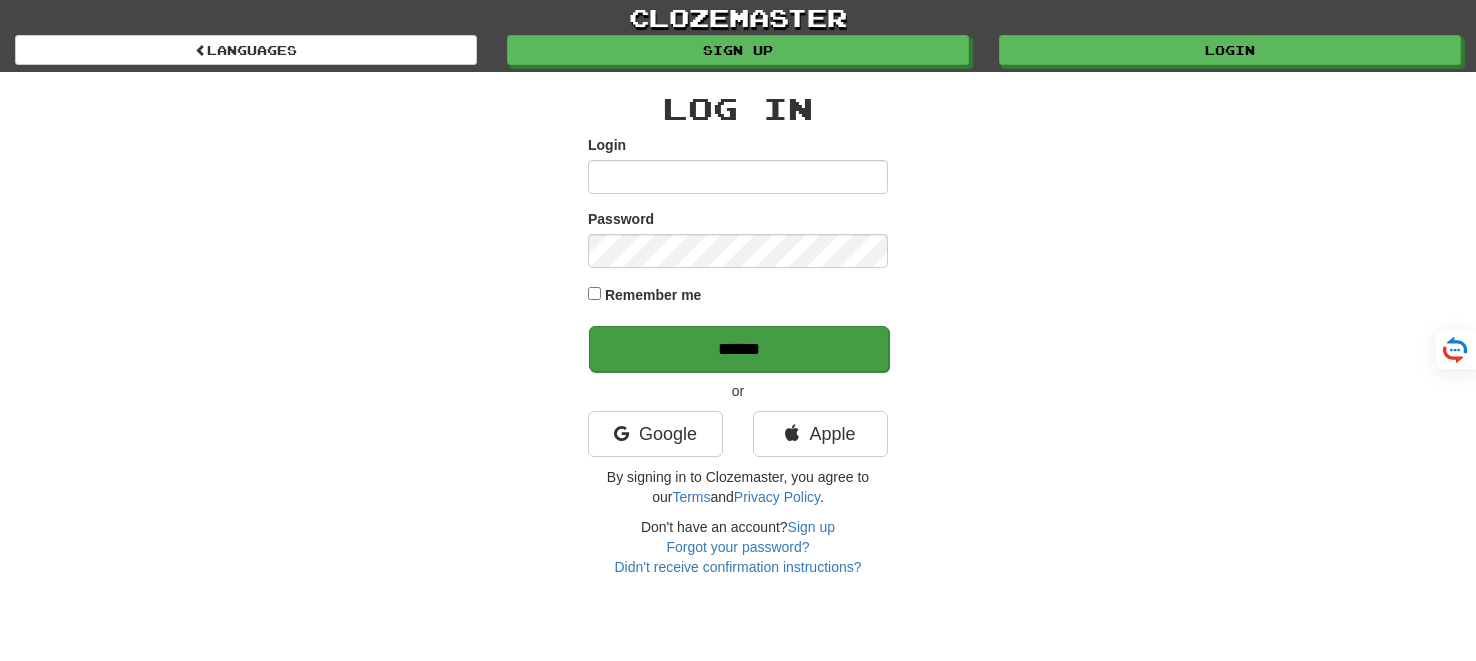 type on "*******" 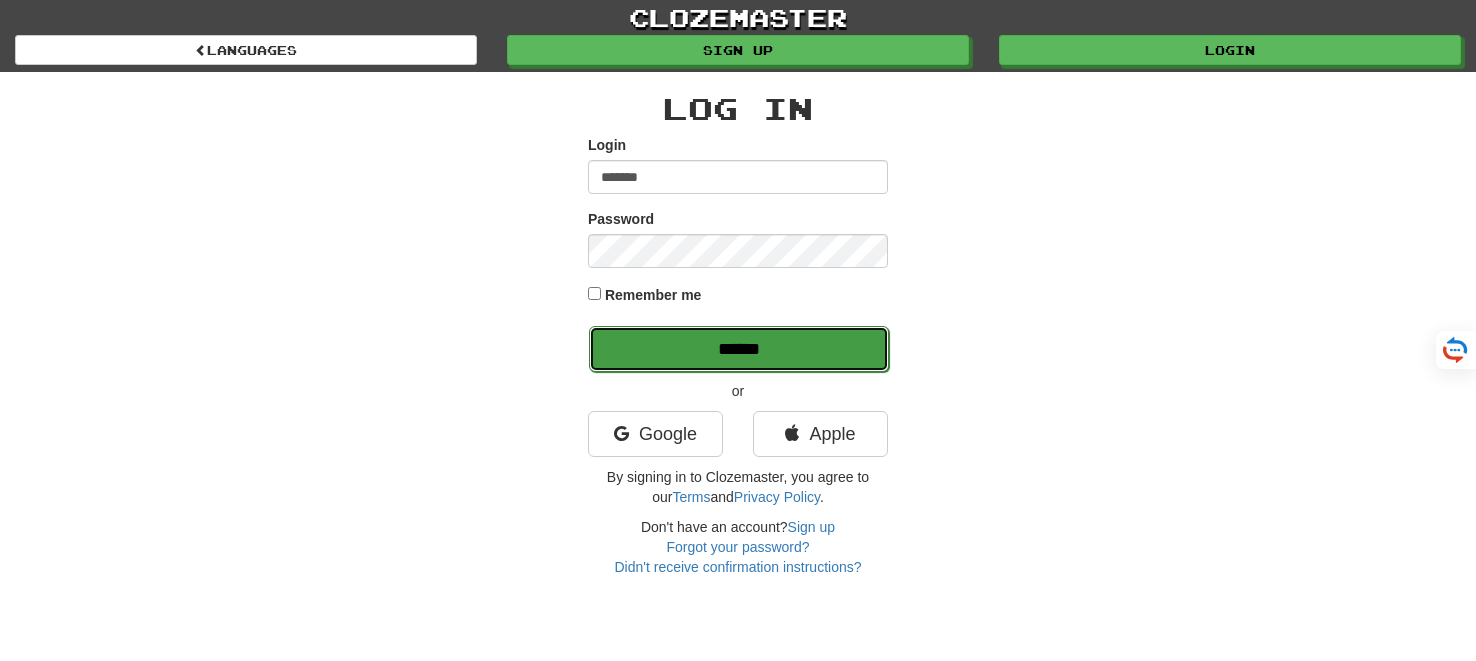 click on "******" at bounding box center [739, 349] 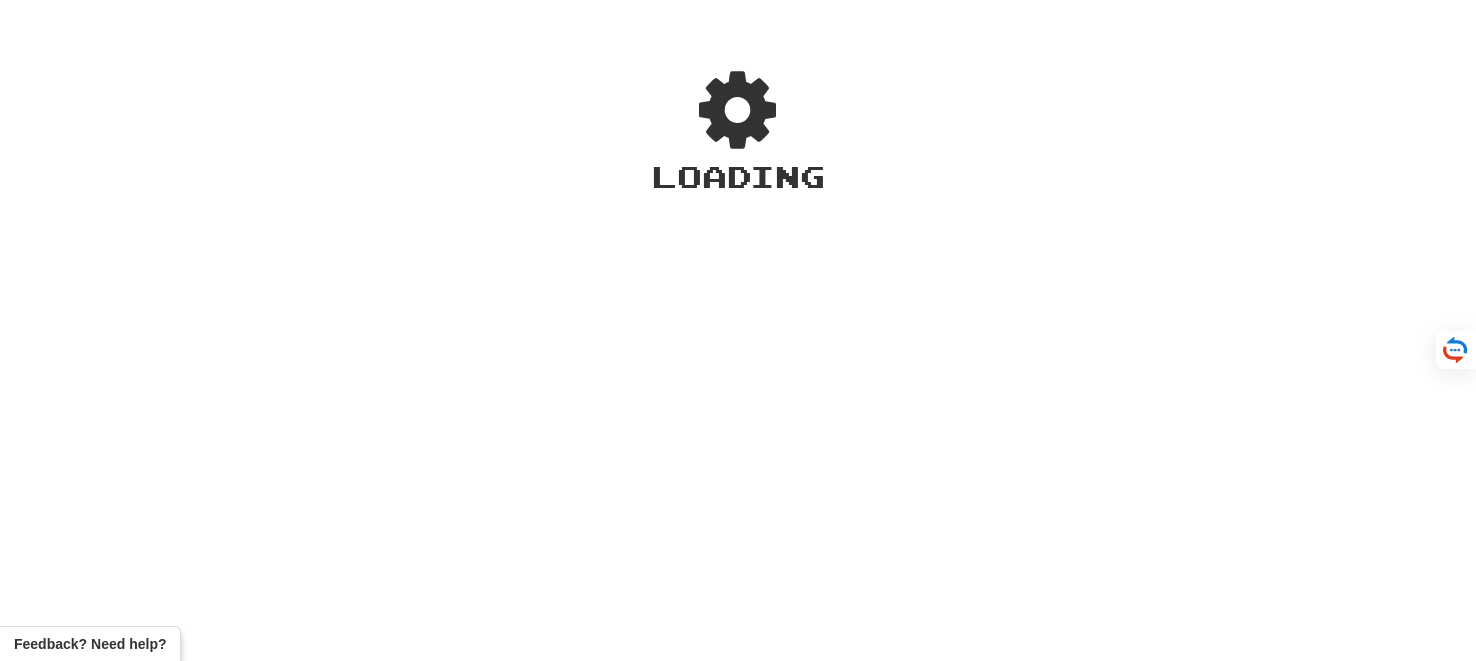 scroll, scrollTop: 0, scrollLeft: 0, axis: both 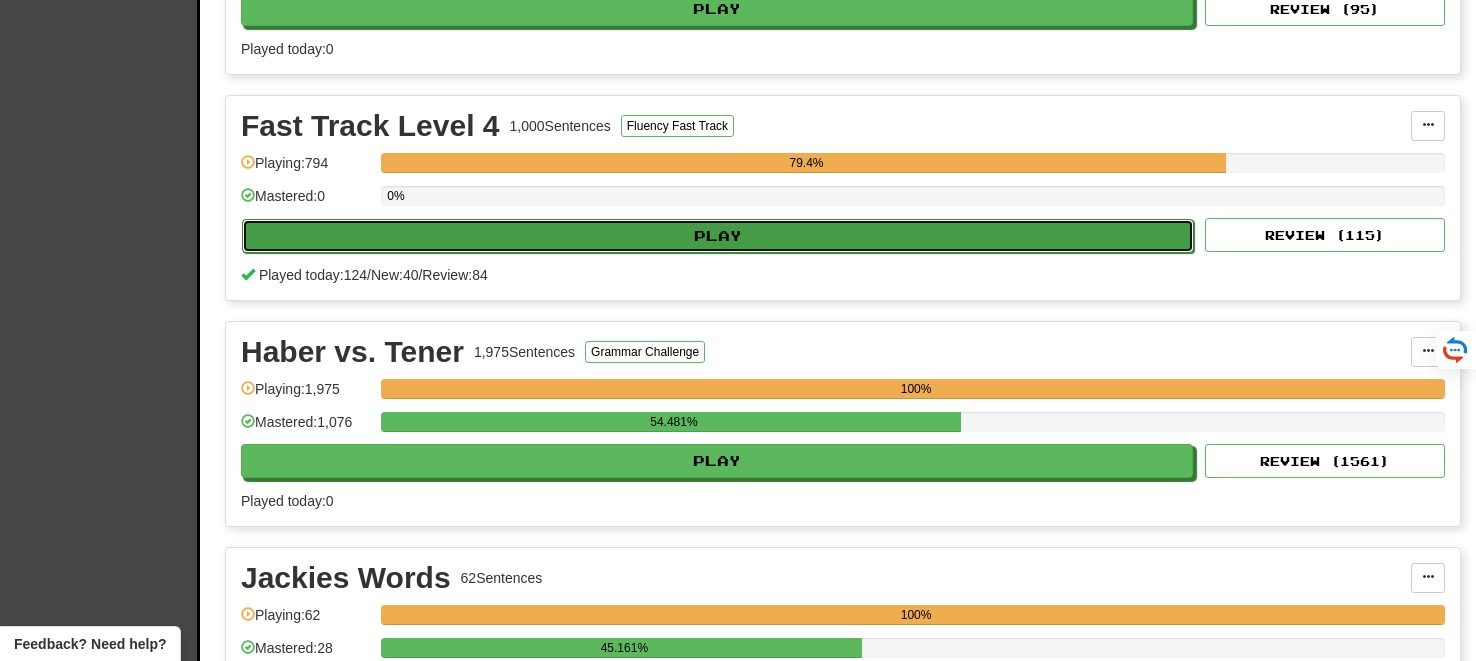 click on "Play" at bounding box center (718, 236) 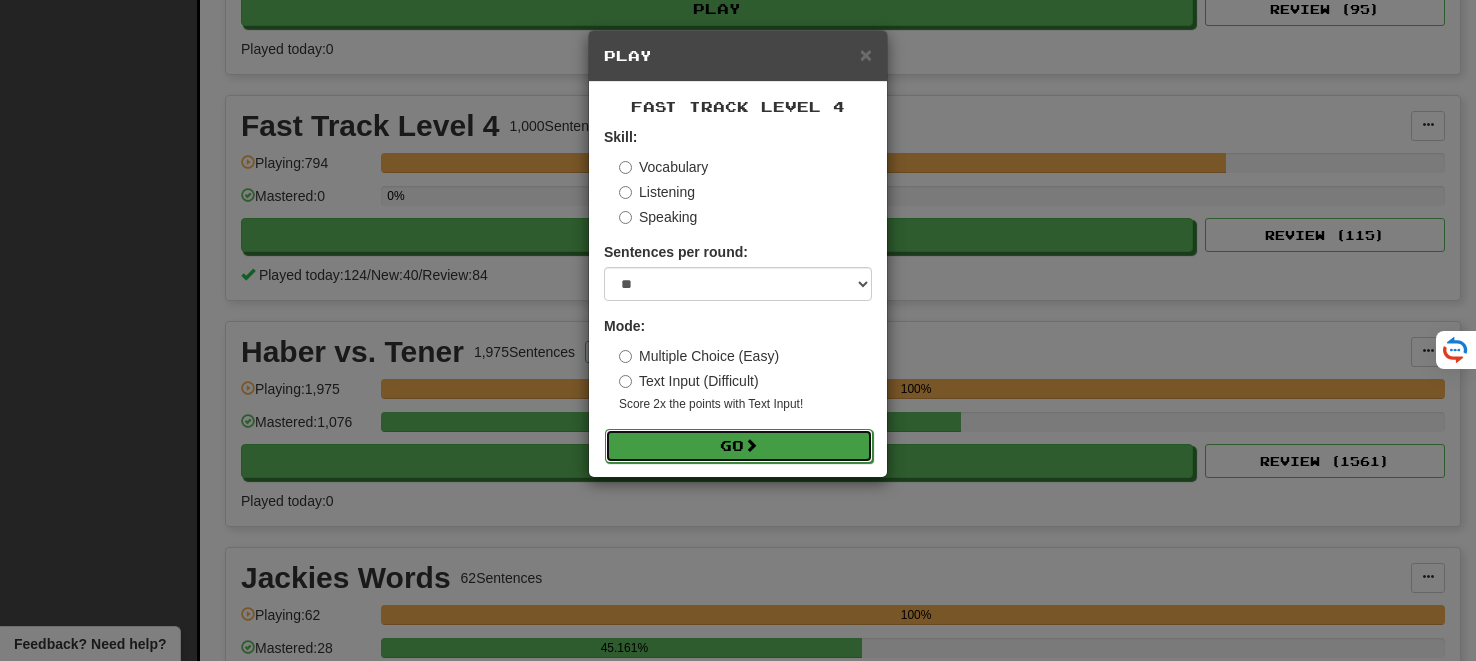 click on "Go" at bounding box center (739, 446) 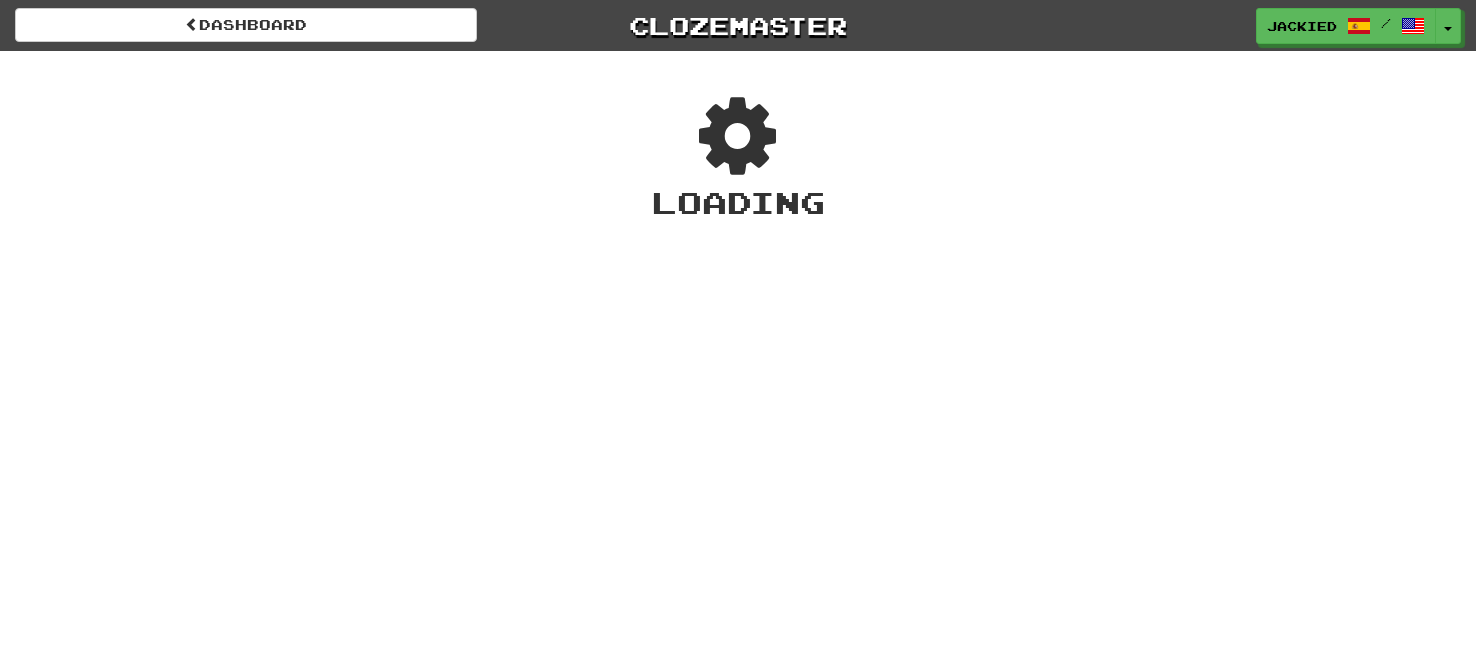 scroll, scrollTop: 0, scrollLeft: 0, axis: both 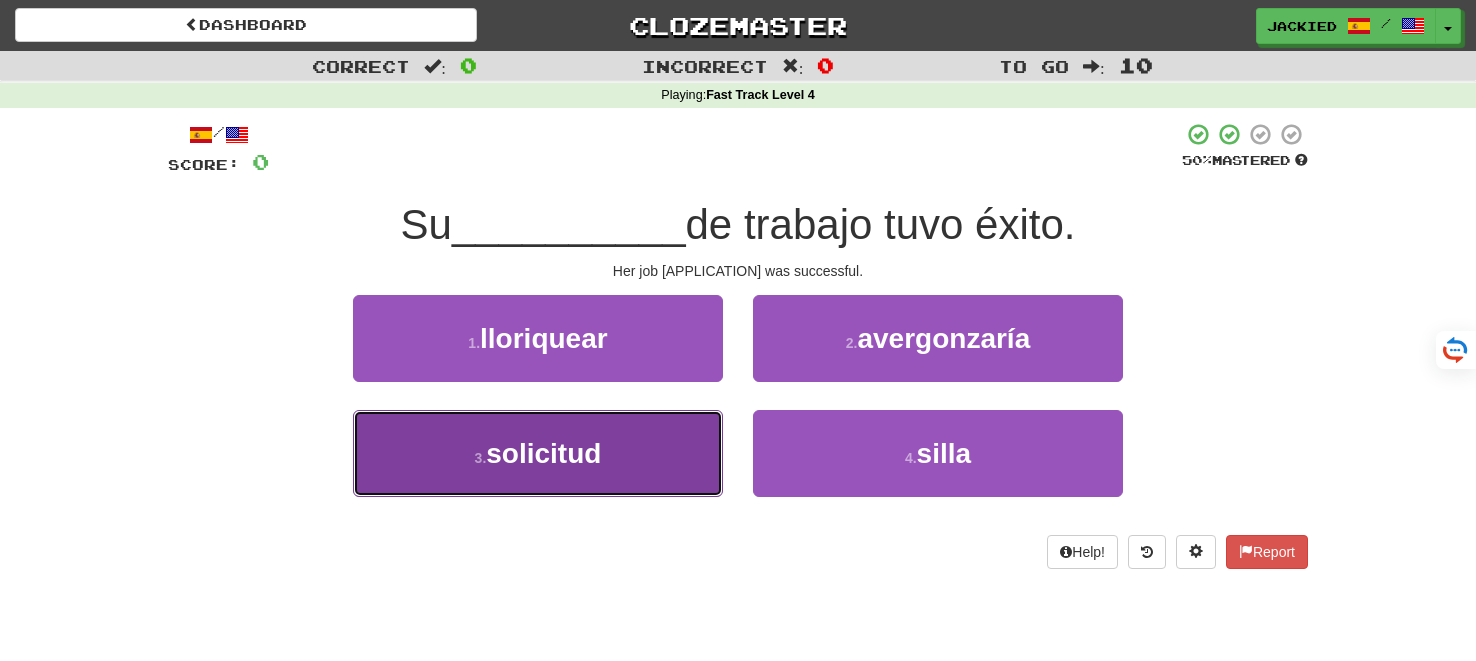 click on "3 .  solicitud" at bounding box center [538, 453] 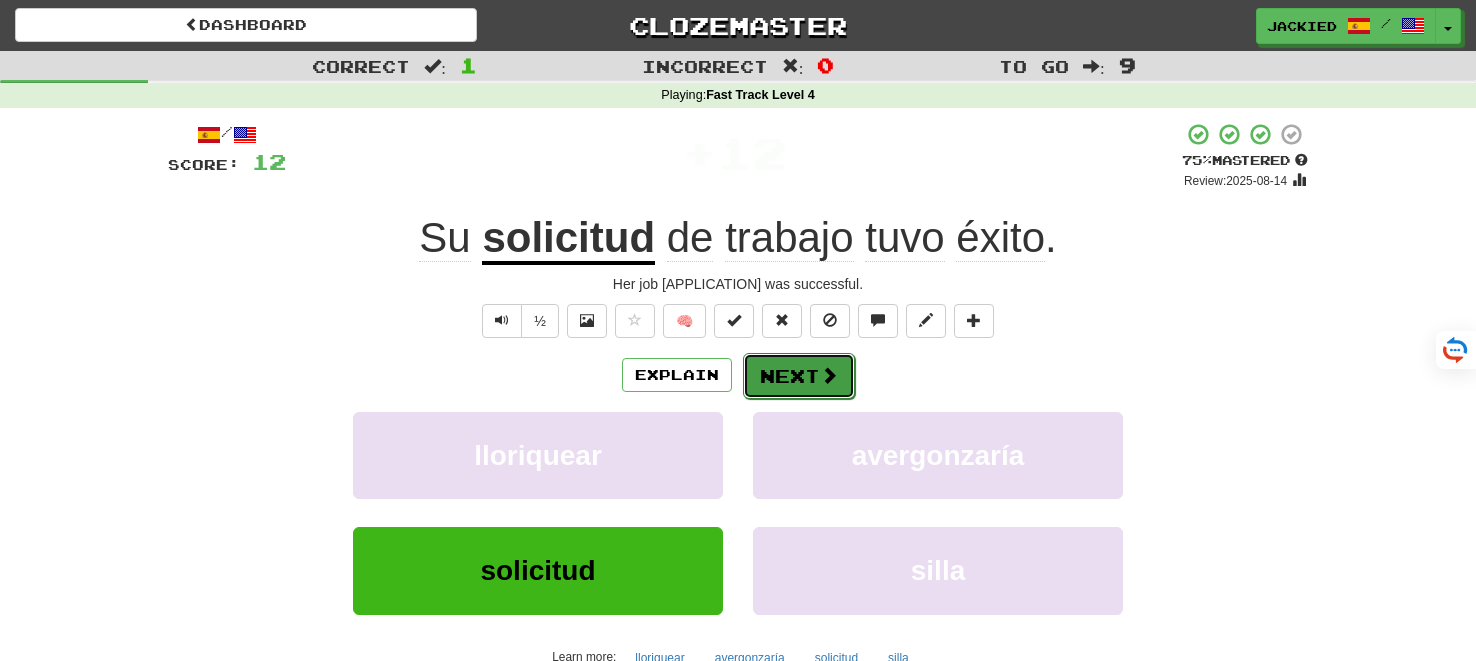 click on "Next" at bounding box center (799, 376) 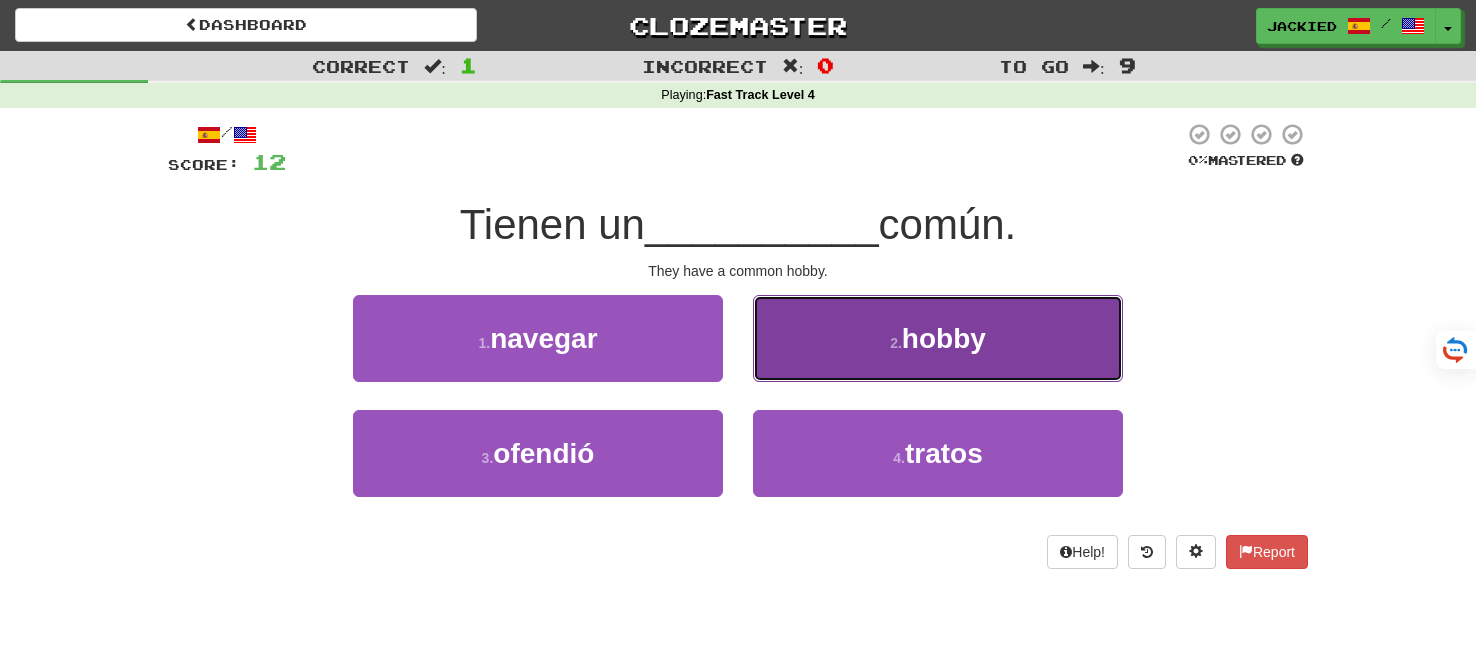 click on "2 .  hobby" at bounding box center (938, 338) 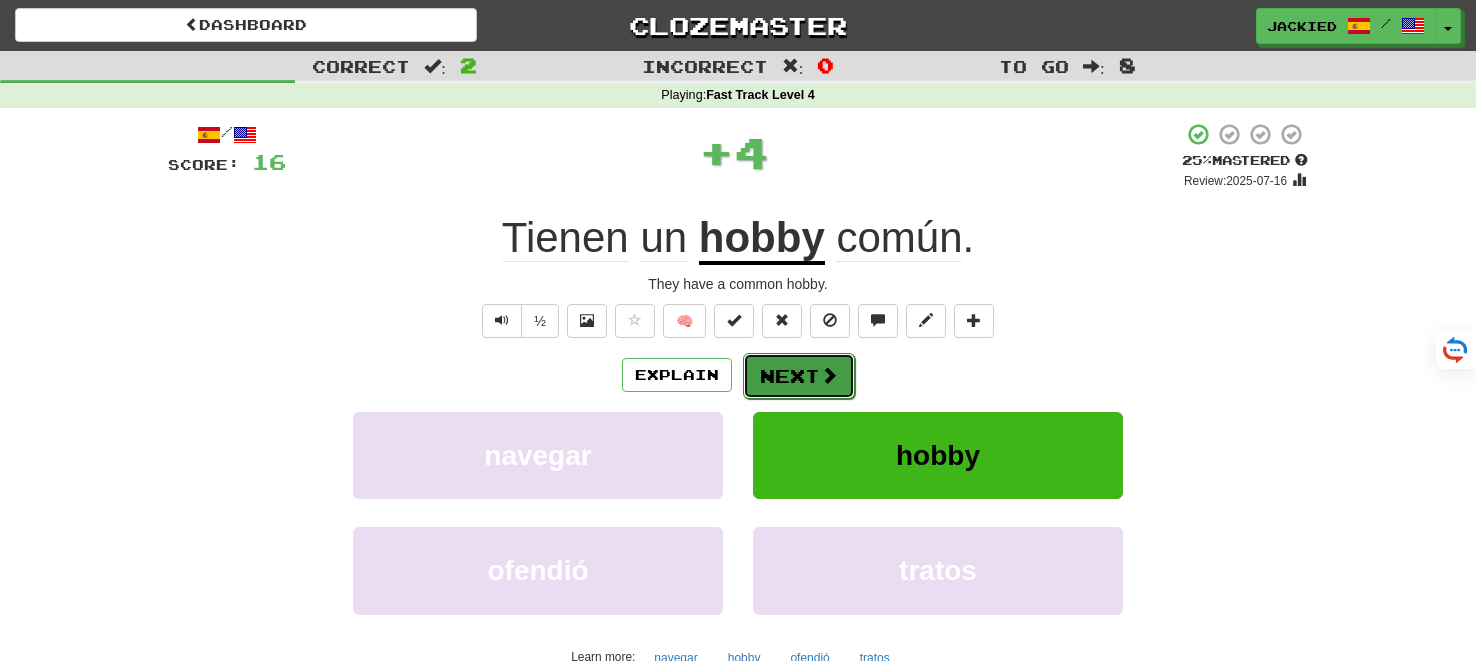 click on "Next" at bounding box center (799, 376) 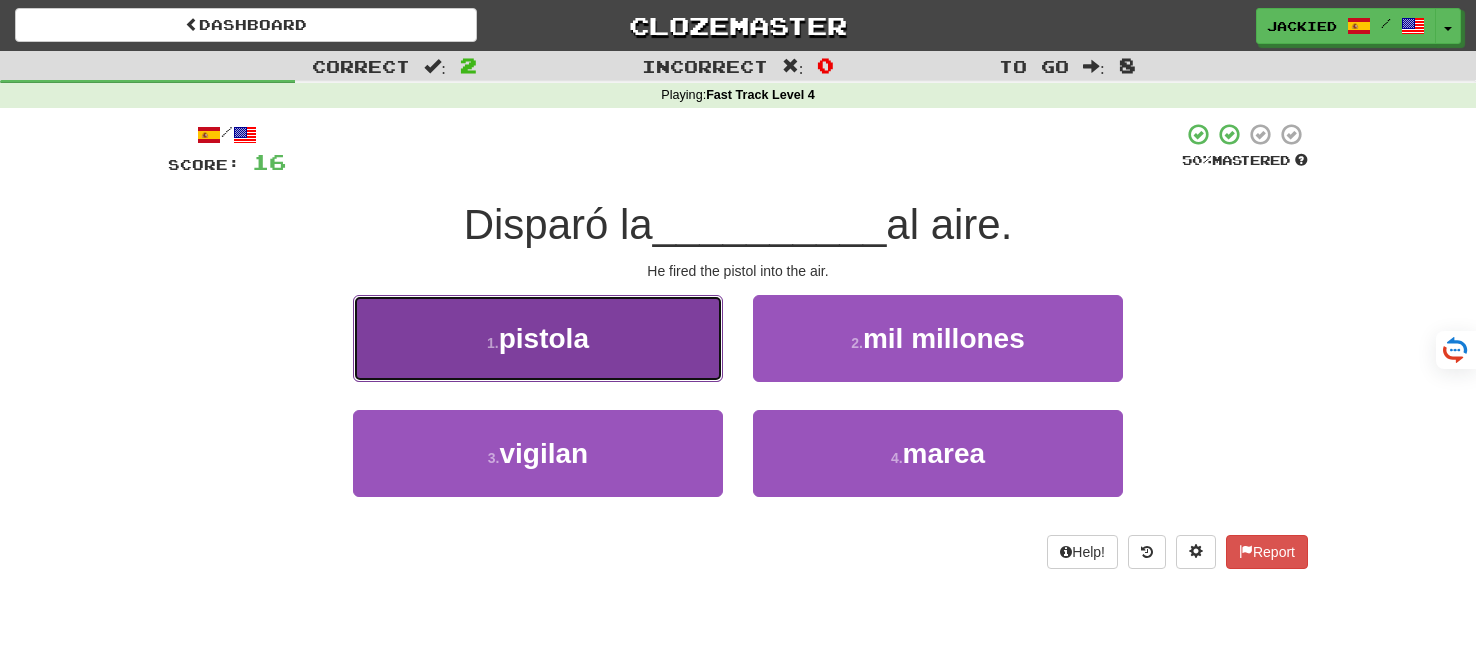 click on "1 .  pistola" at bounding box center [538, 338] 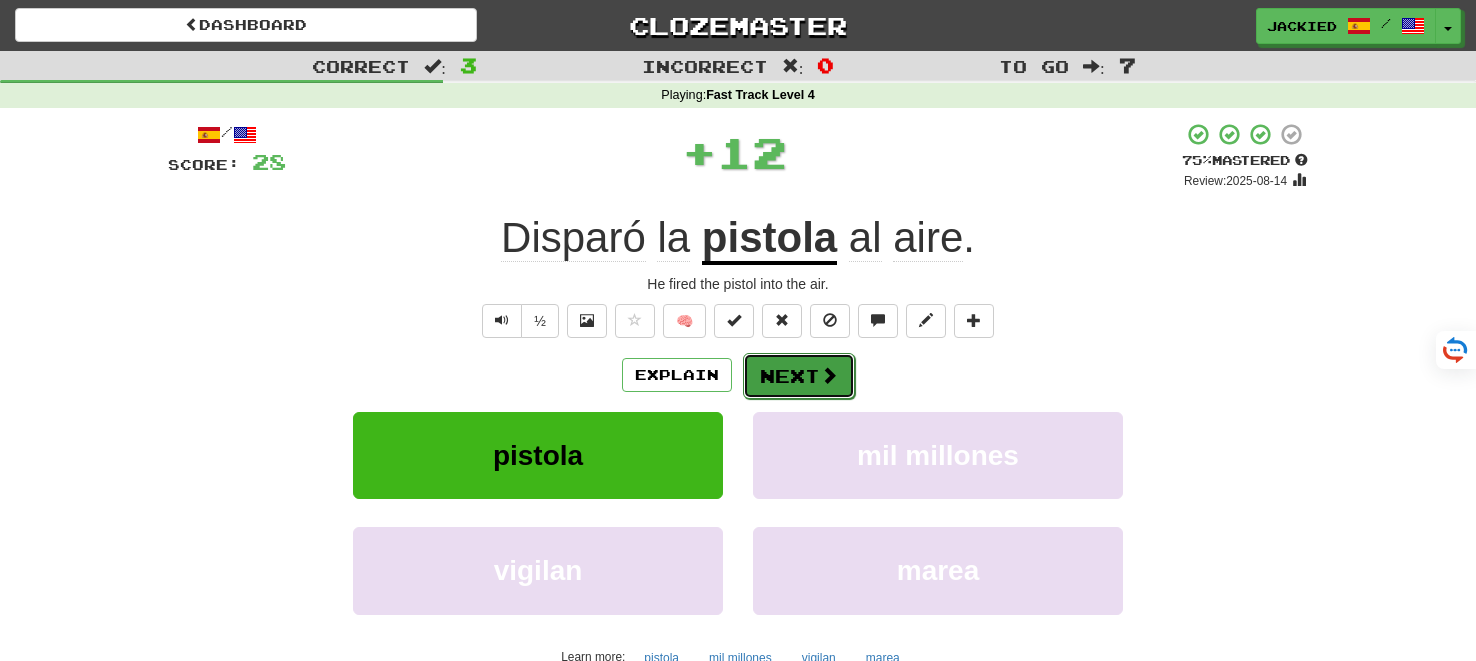 click on "Next" at bounding box center [799, 376] 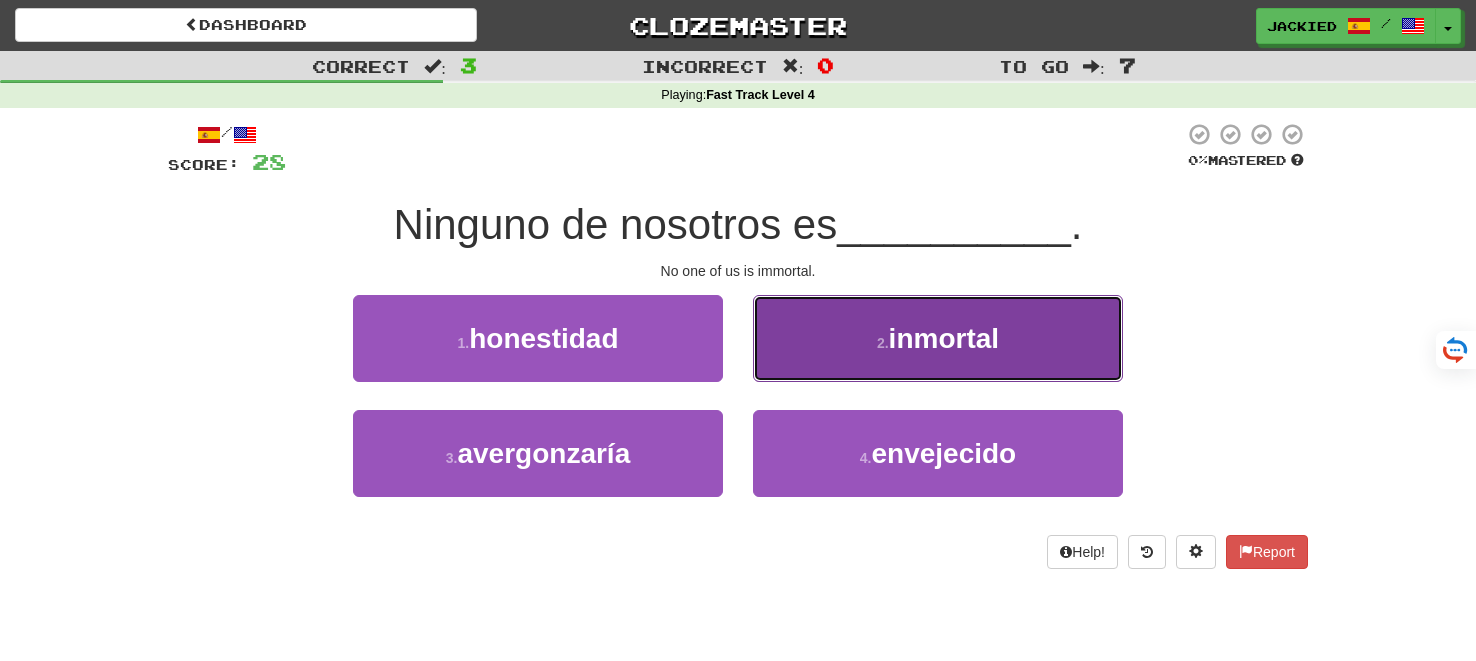 click on "2 .  inmortal" at bounding box center [938, 338] 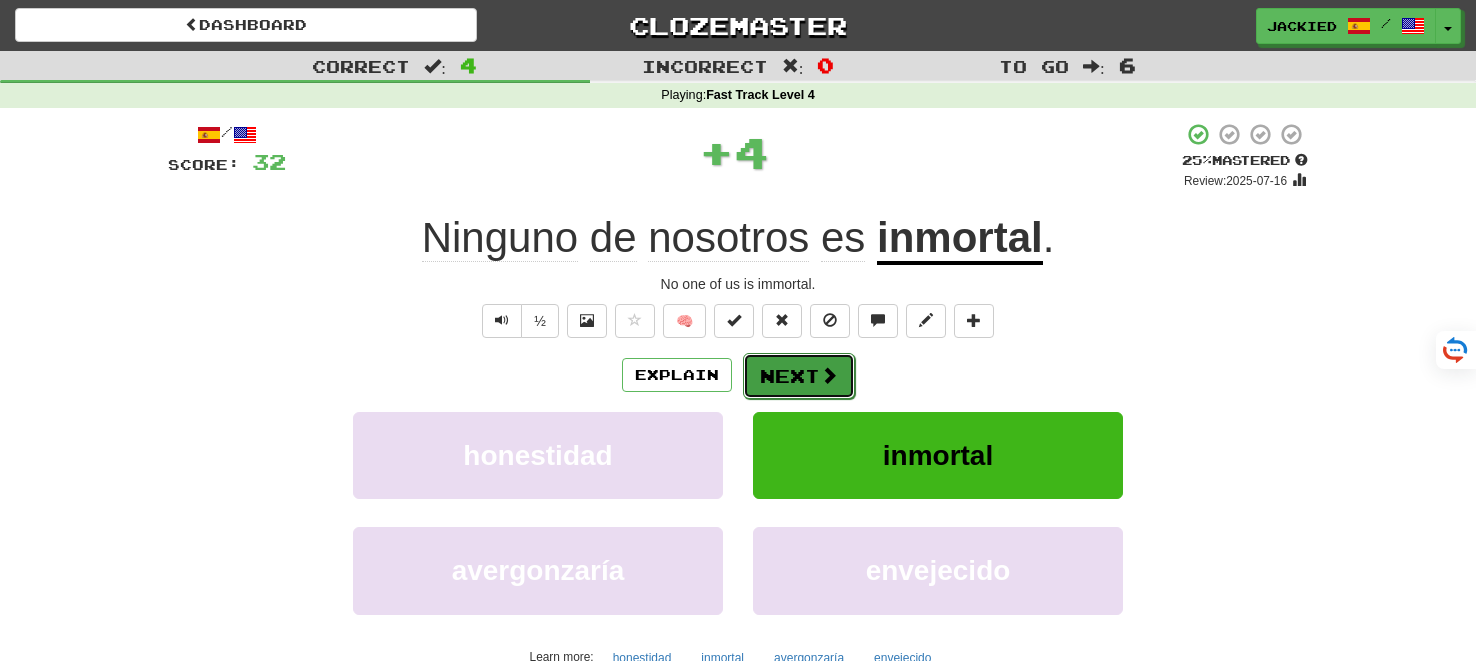 click on "Next" at bounding box center (799, 376) 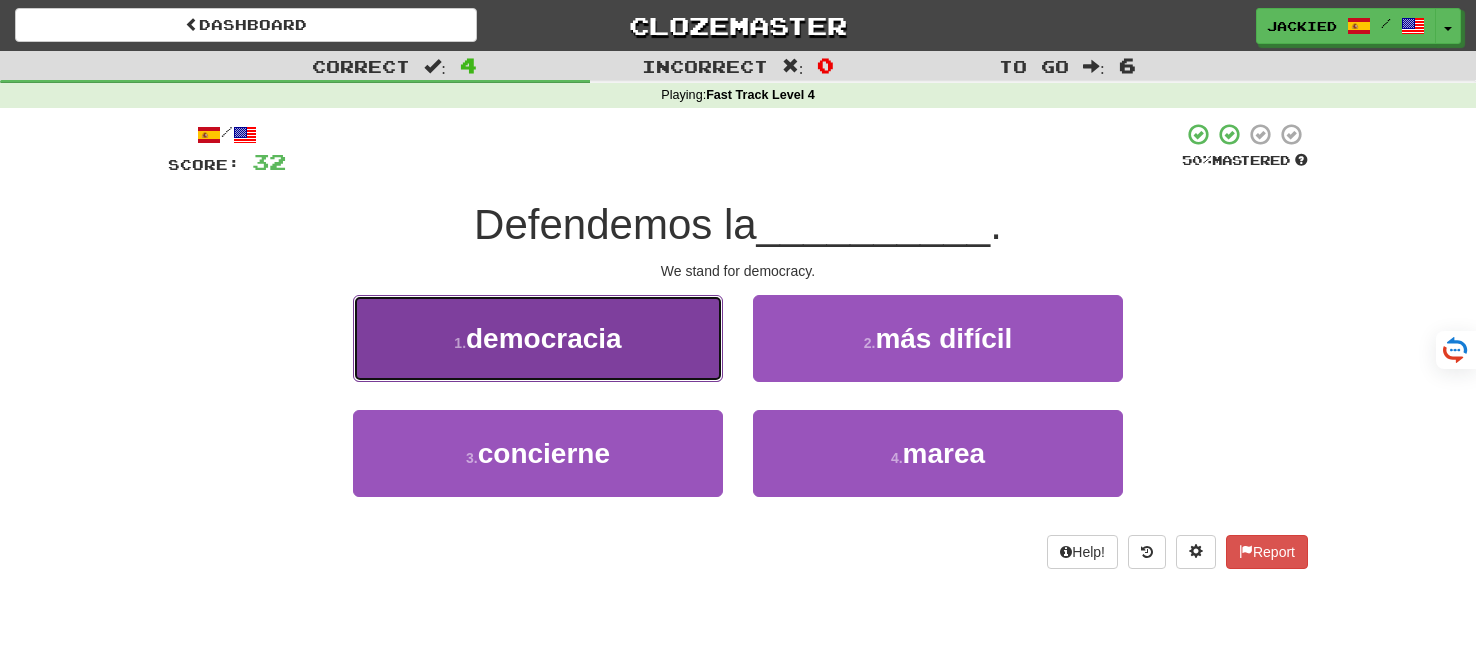 click on "1 .  democracia" at bounding box center (538, 338) 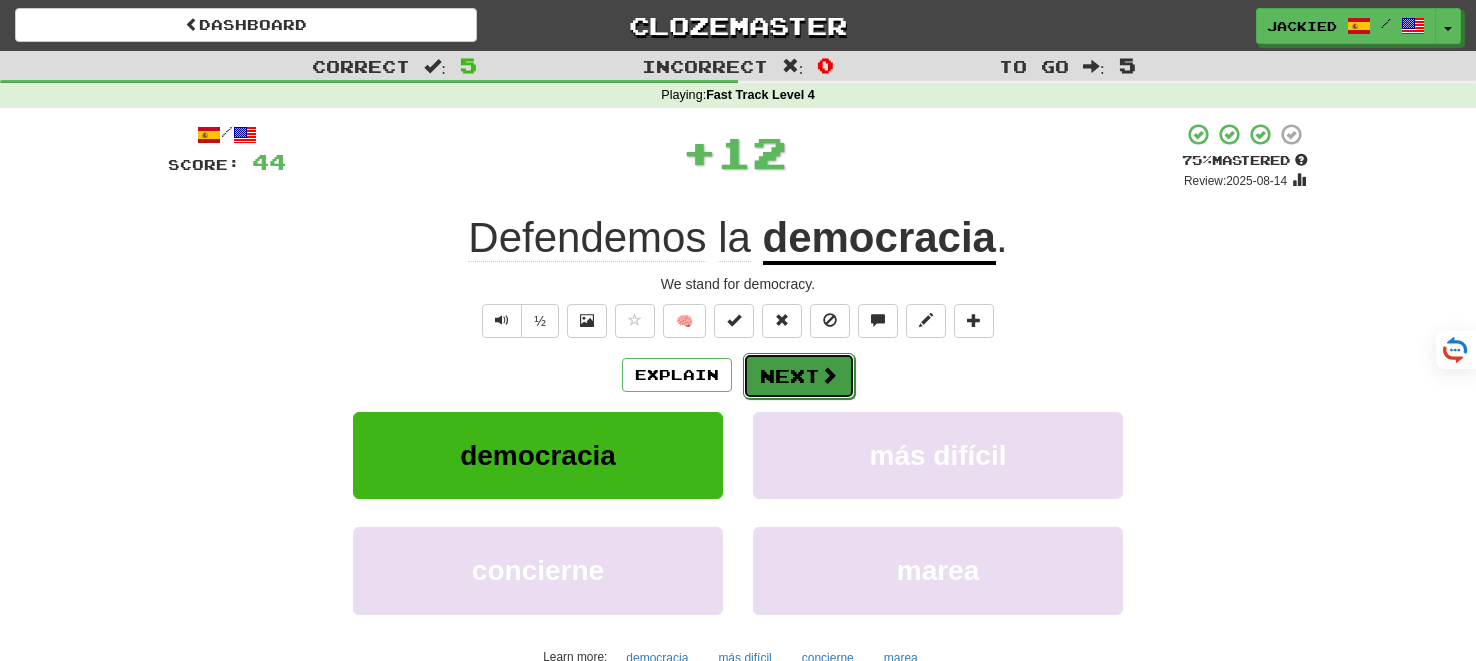 click on "Next" at bounding box center (799, 376) 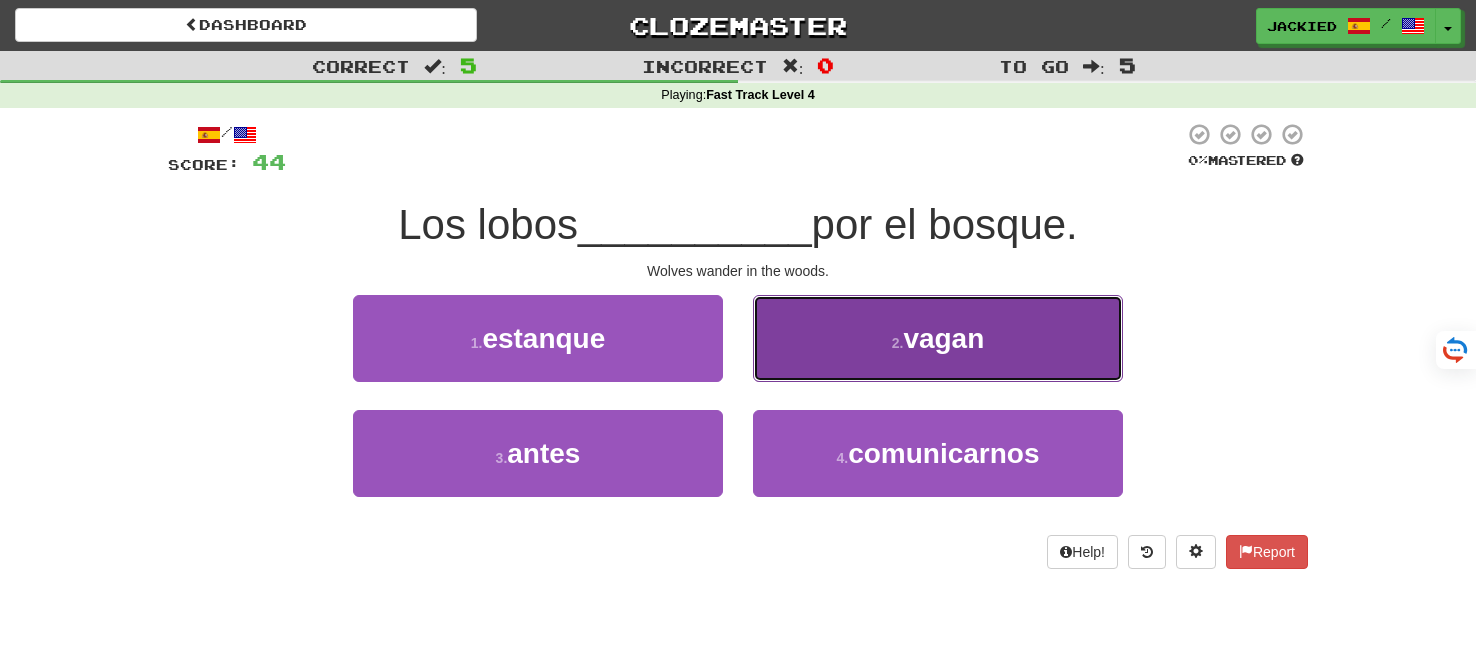 click on "vagan" at bounding box center (943, 338) 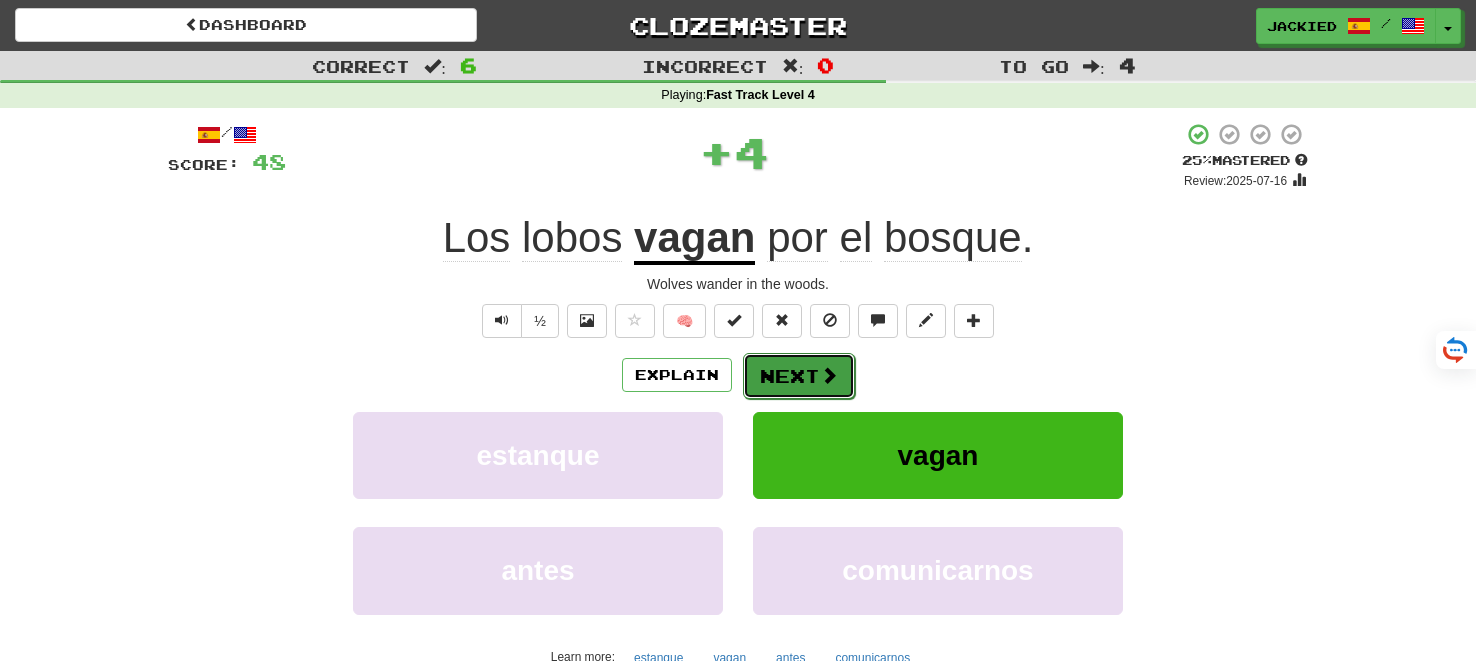 click on "Next" at bounding box center [799, 376] 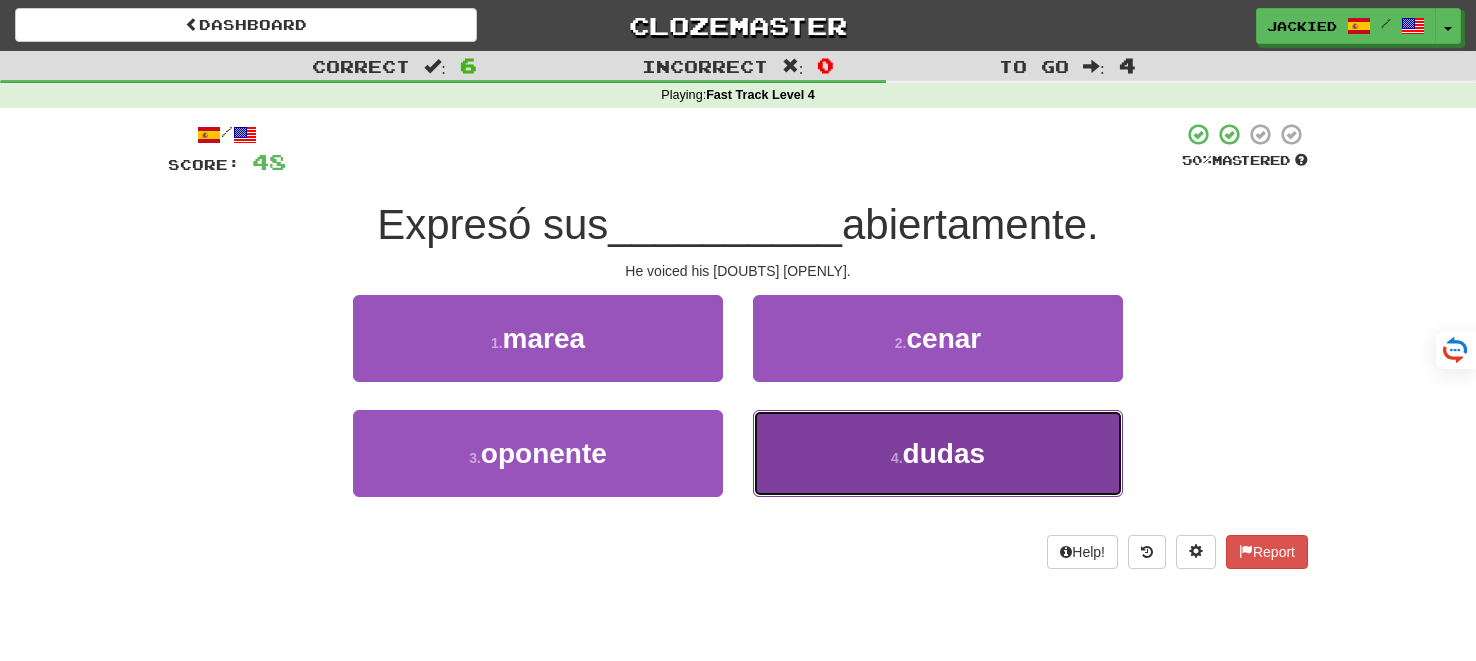 click on "dudas" at bounding box center [944, 453] 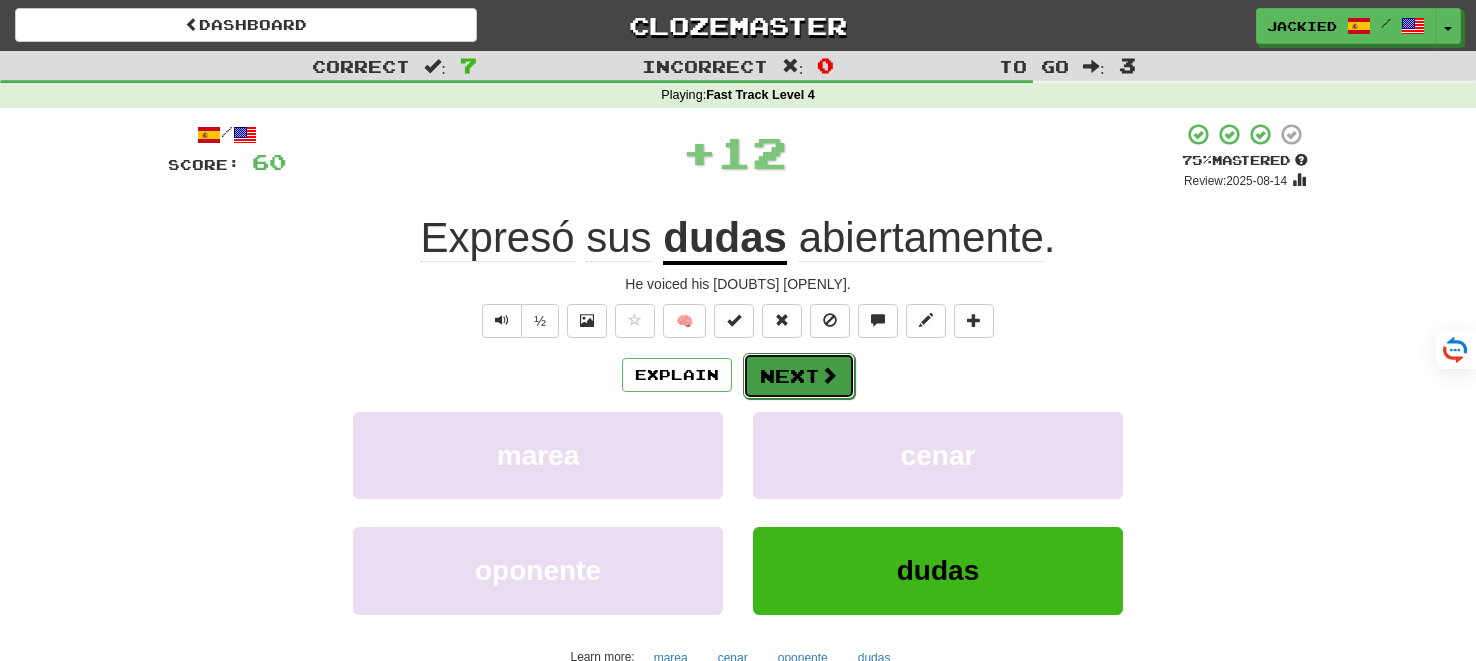 click on "Next" at bounding box center (799, 376) 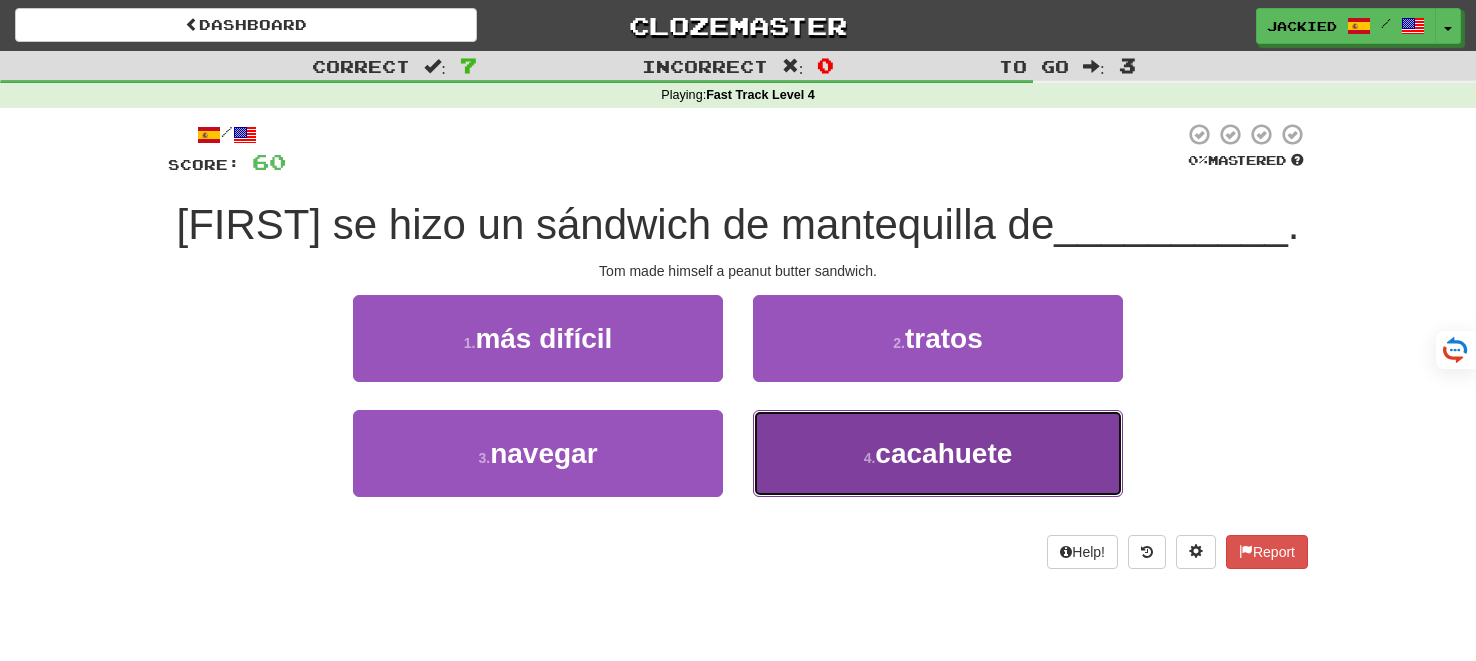 click on "cacahuete" at bounding box center [943, 453] 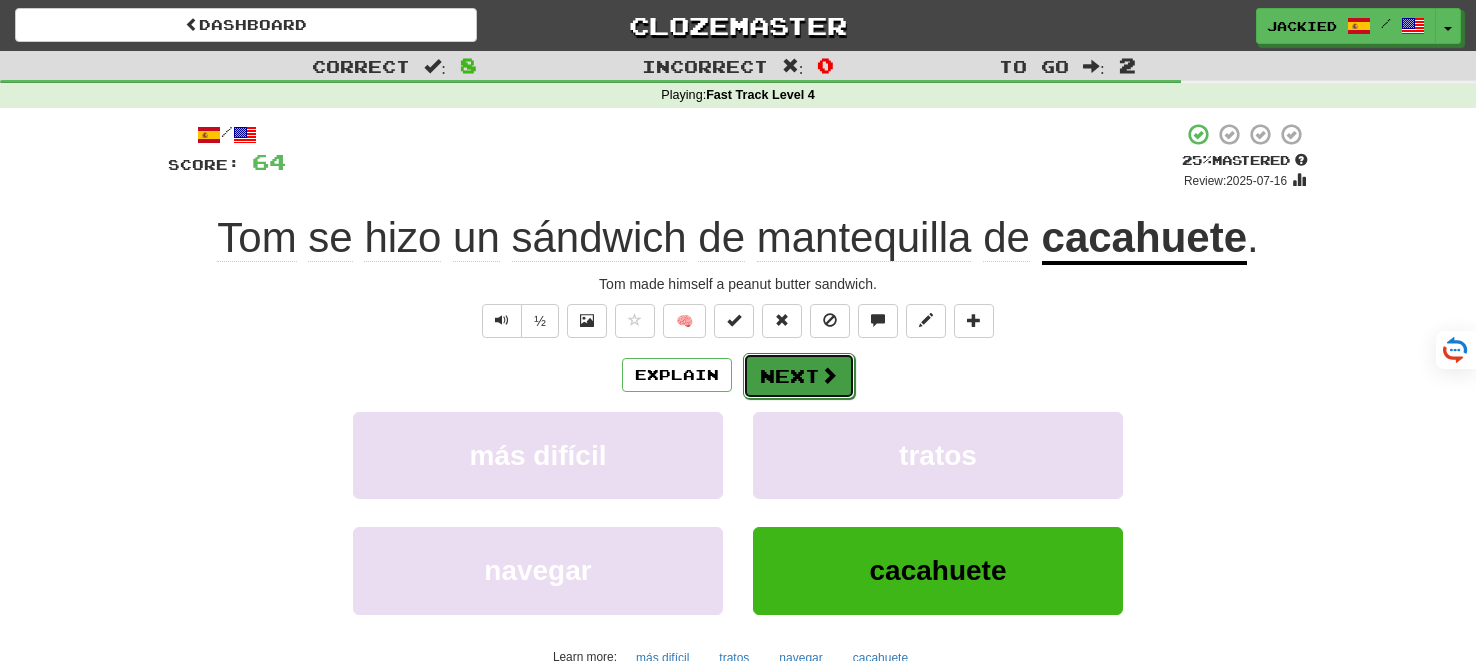 click on "Next" at bounding box center [799, 376] 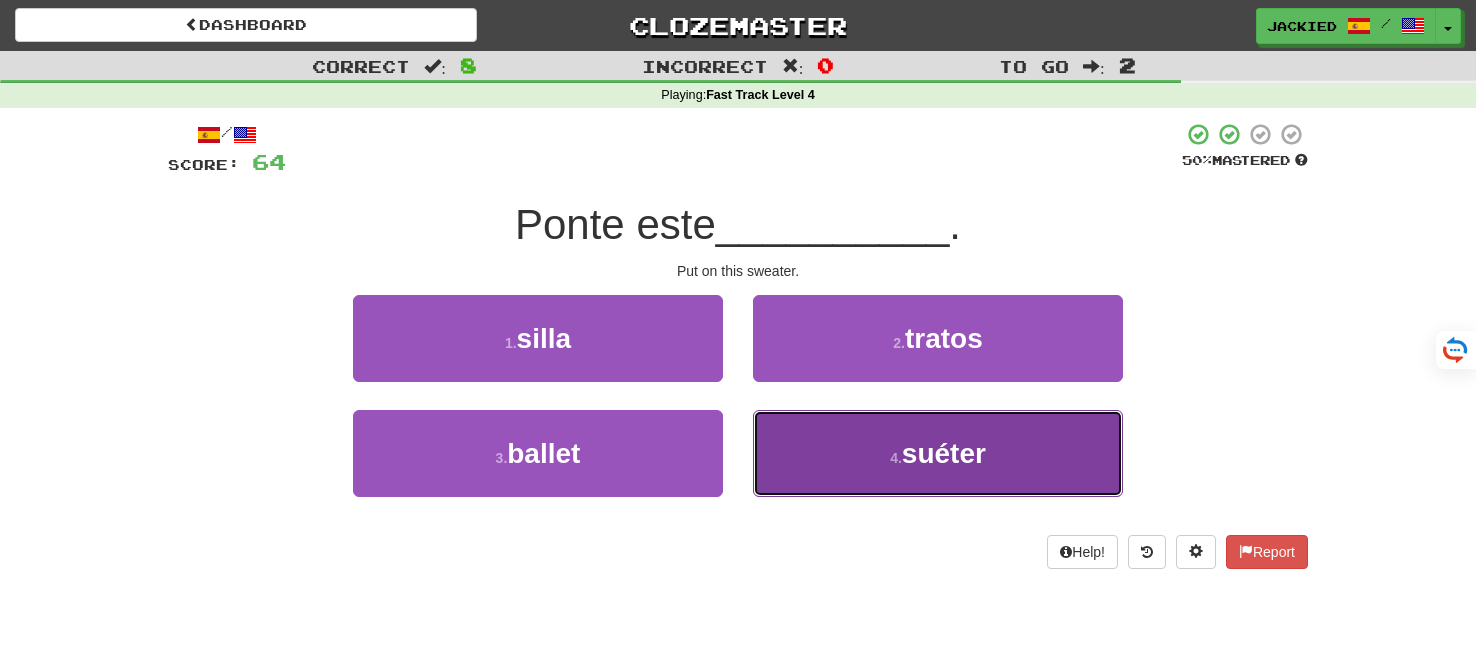 click on "suéter" at bounding box center [944, 453] 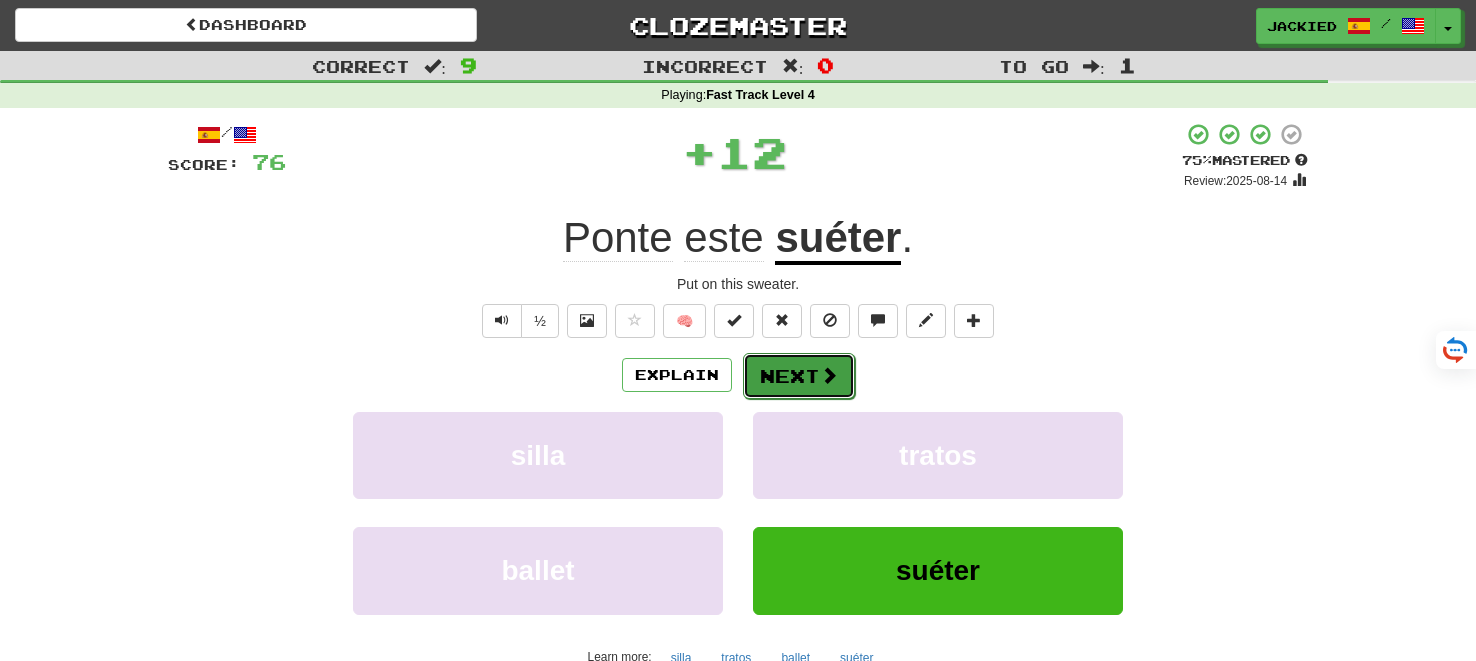 click on "Next" at bounding box center (799, 376) 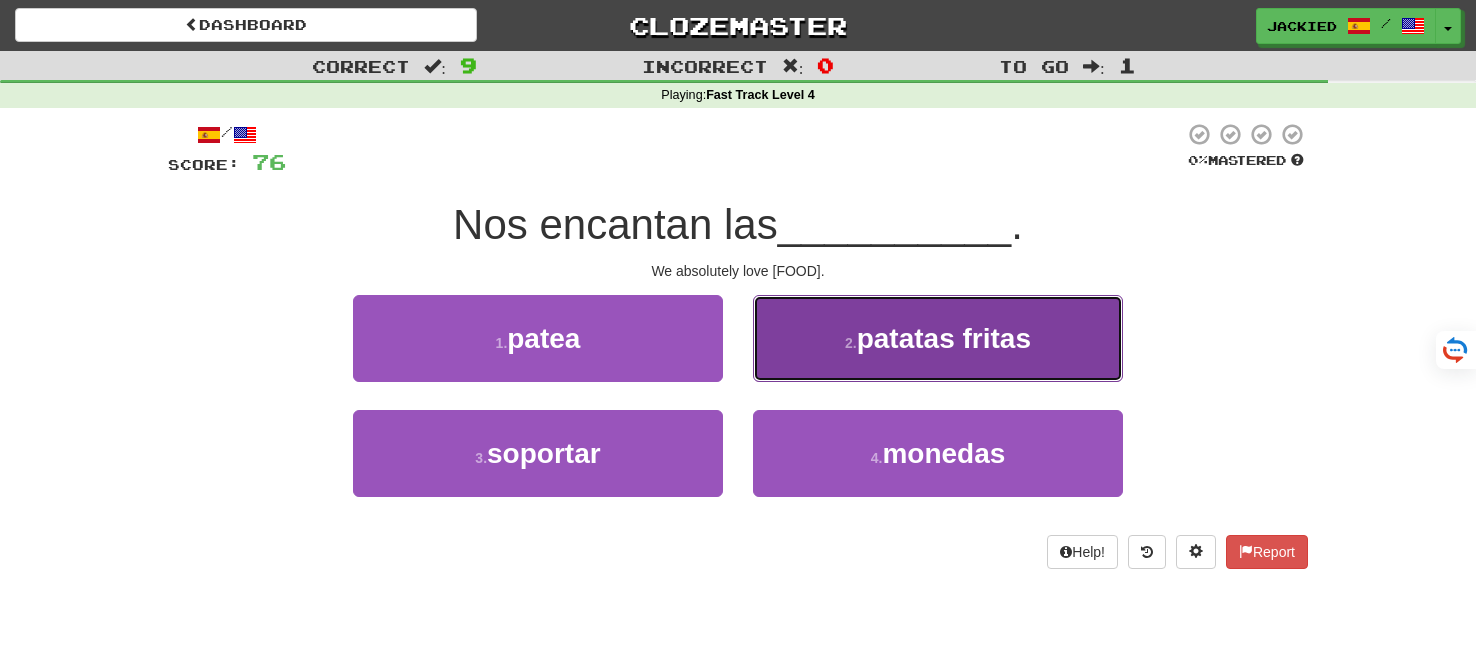 click on "patatas fritas" at bounding box center (944, 338) 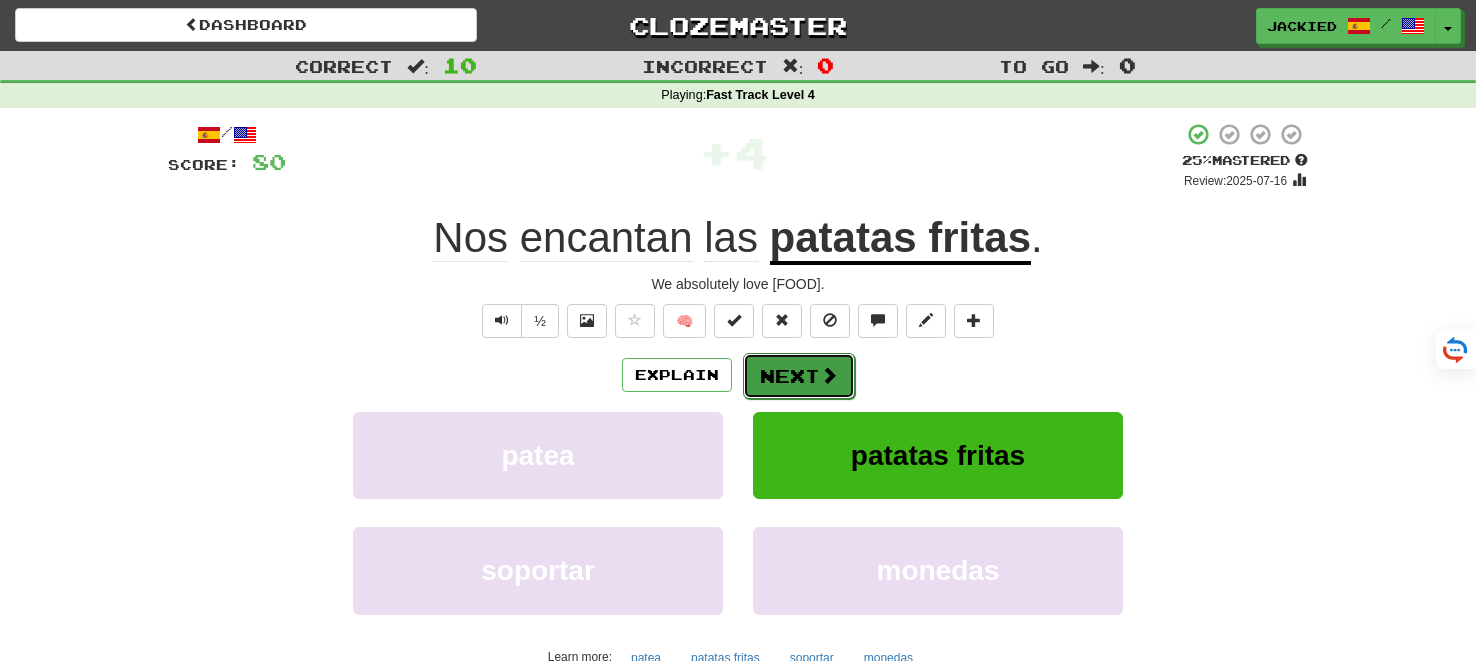 click on "Next" at bounding box center (799, 376) 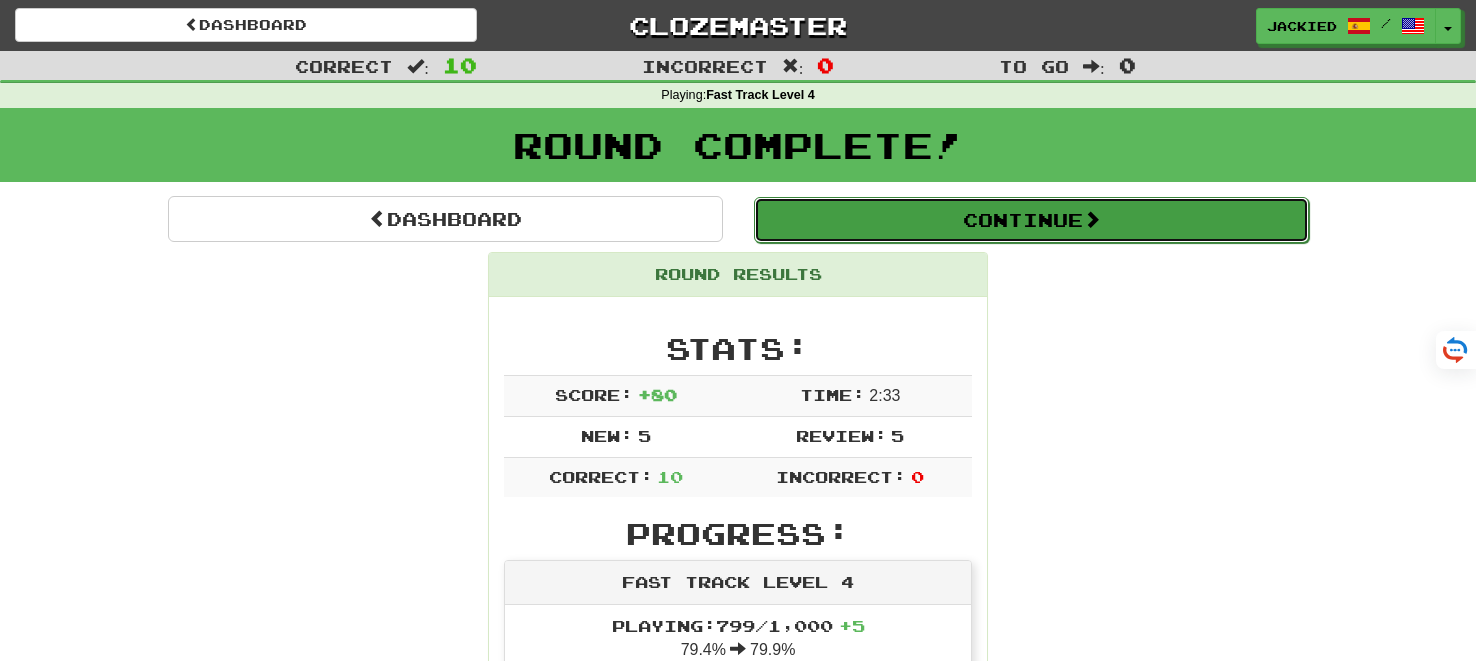 click on "Continue" at bounding box center (1031, 220) 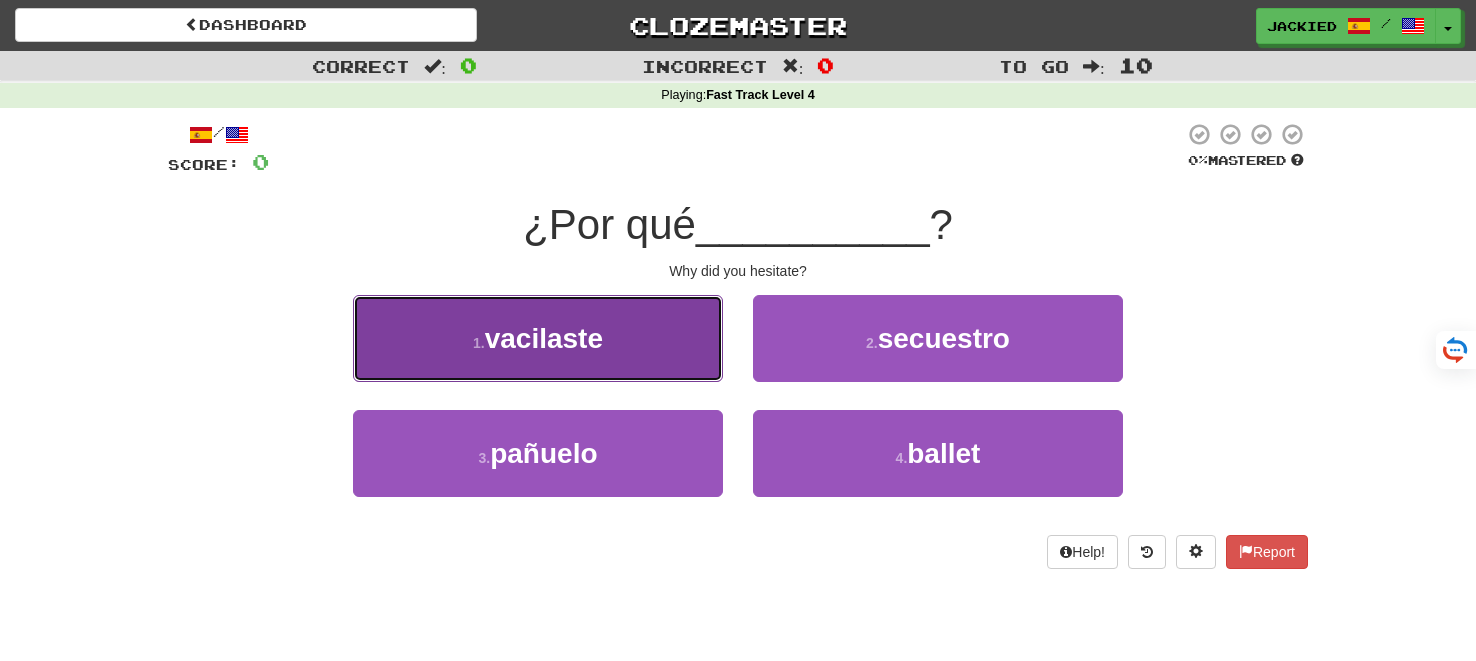 click on "vacilaste" at bounding box center (544, 338) 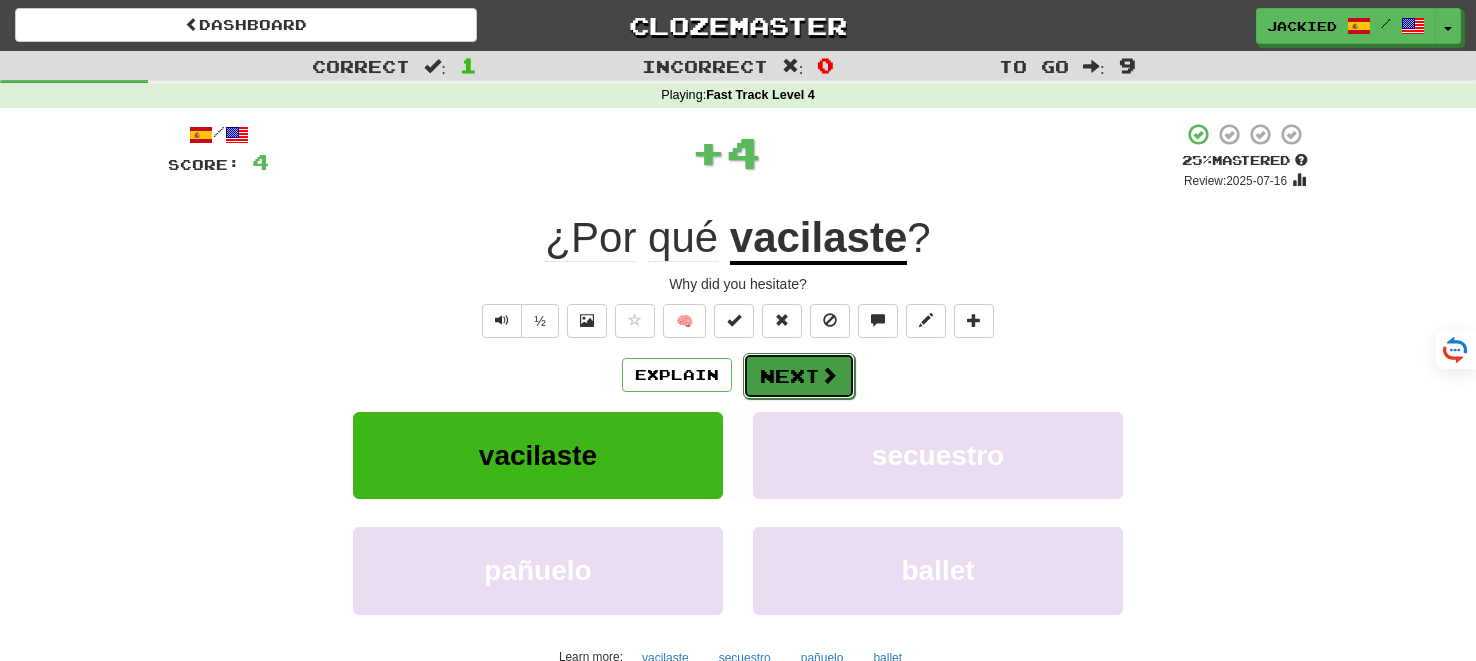 click on "Next" at bounding box center [799, 376] 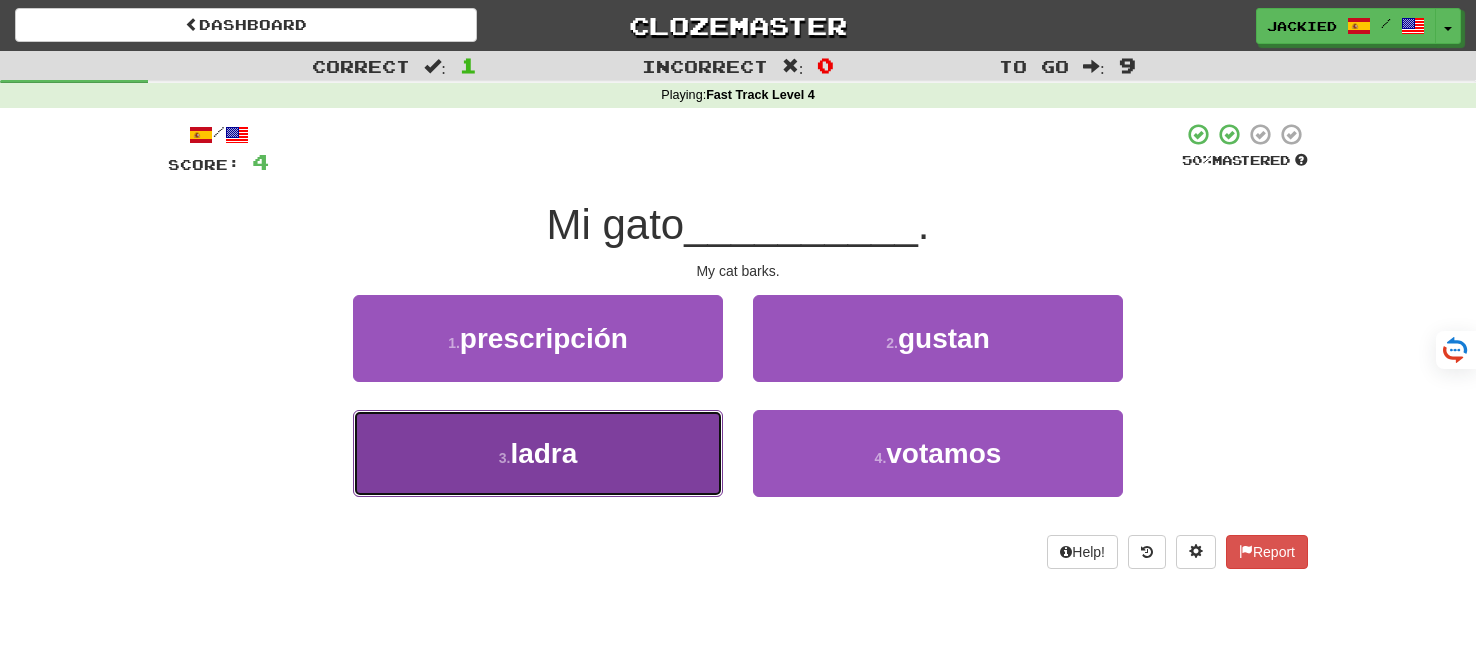 click on "3 .  ladra" at bounding box center (538, 453) 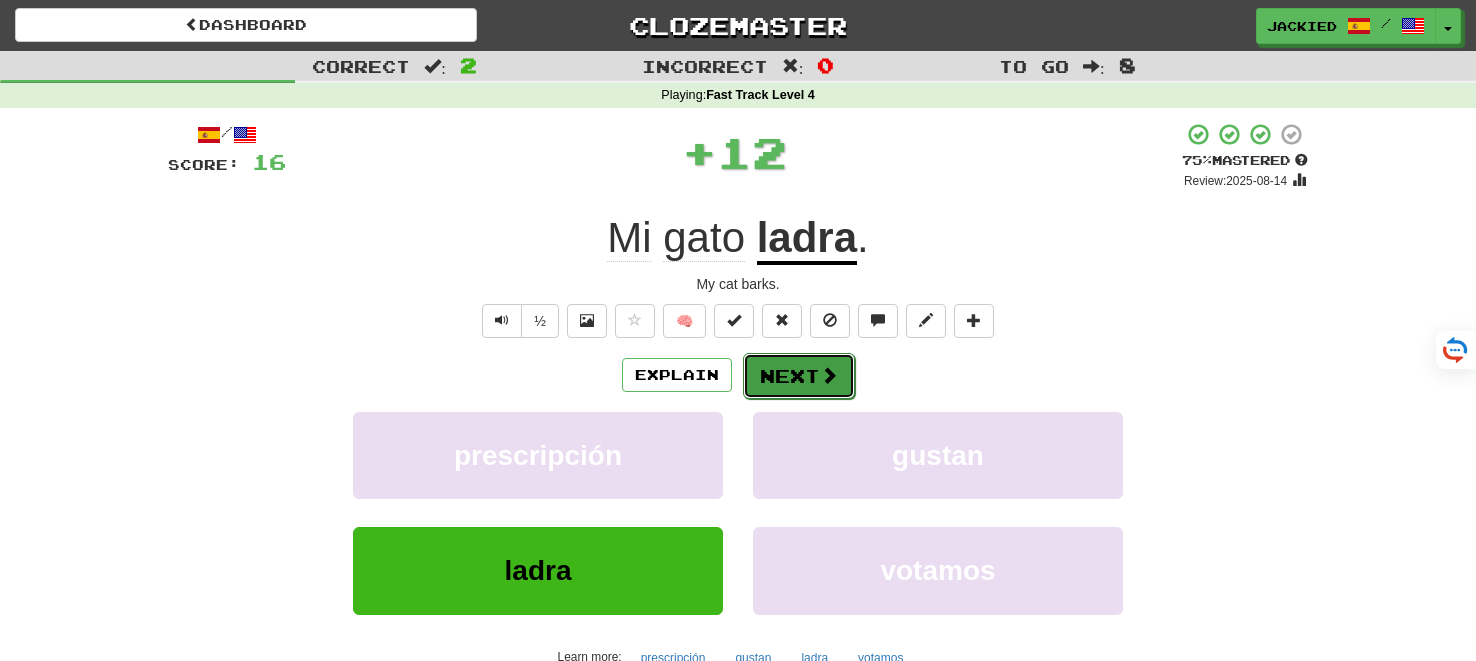 click on "Next" at bounding box center [799, 376] 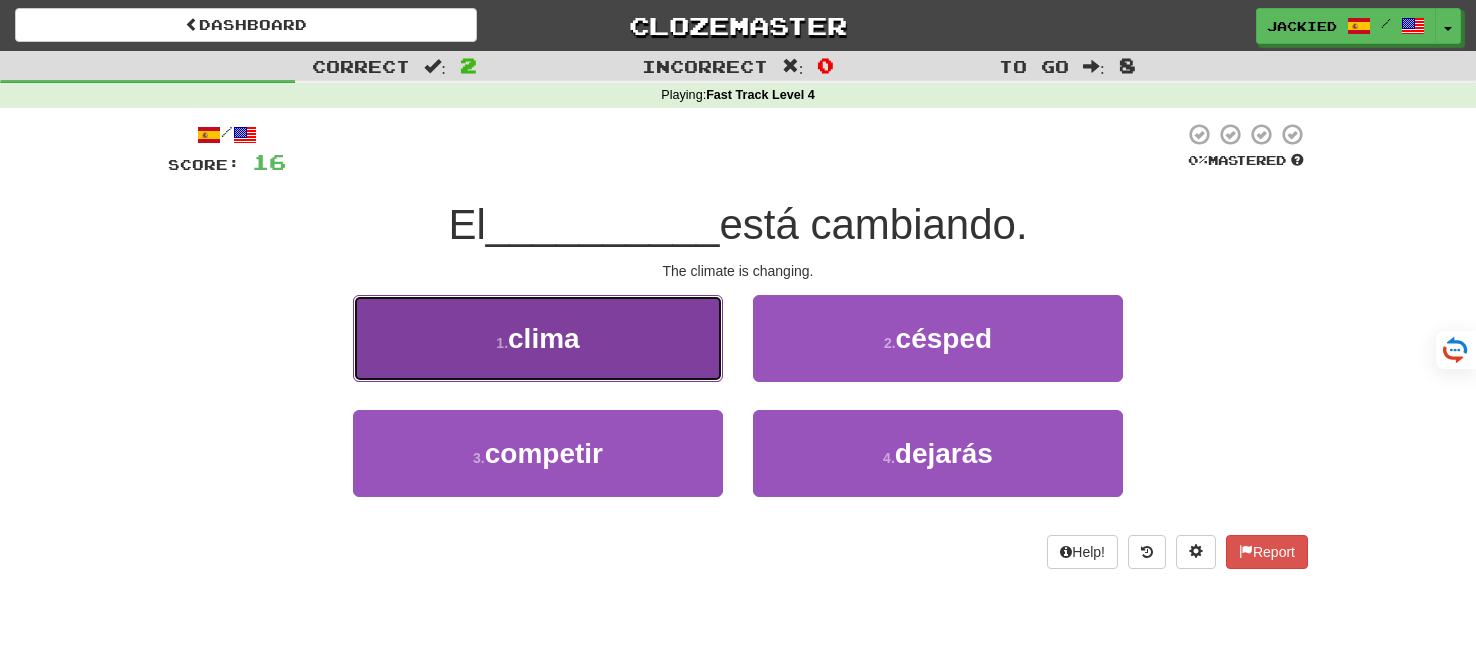click on "clima" at bounding box center (544, 338) 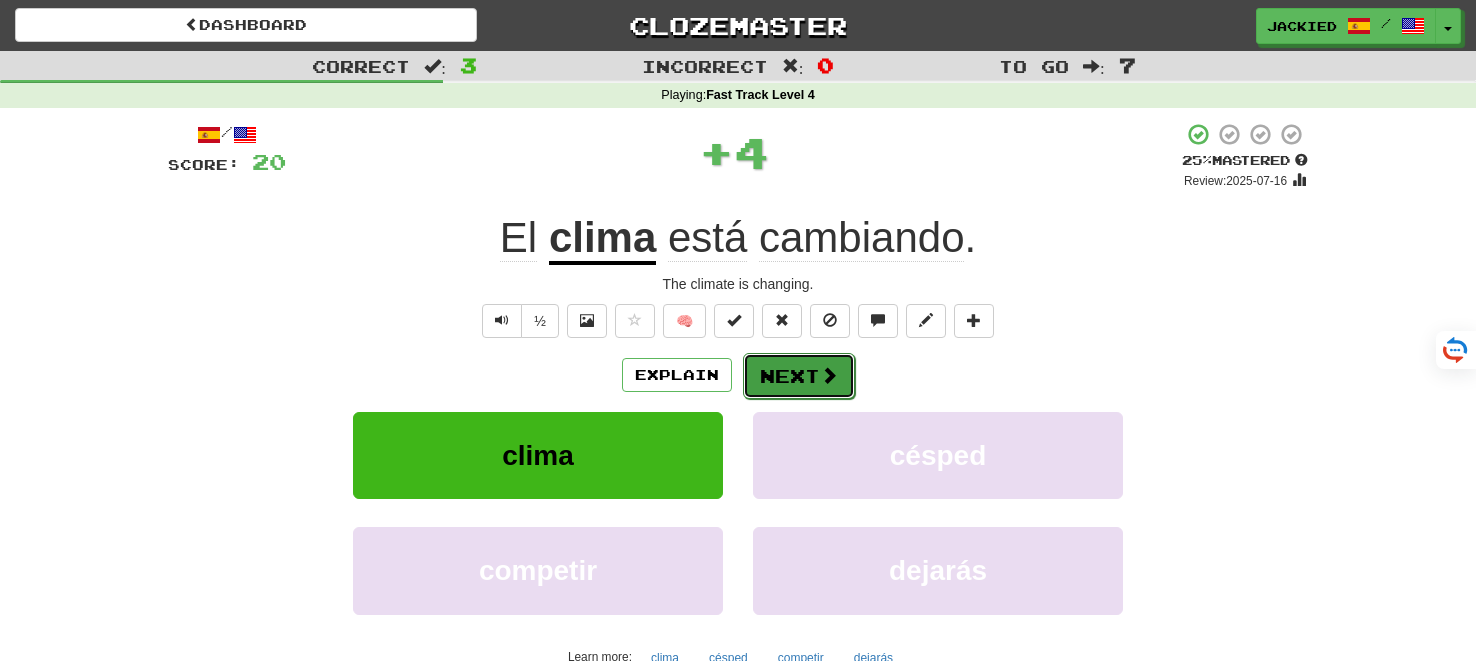 click on "Next" at bounding box center (799, 376) 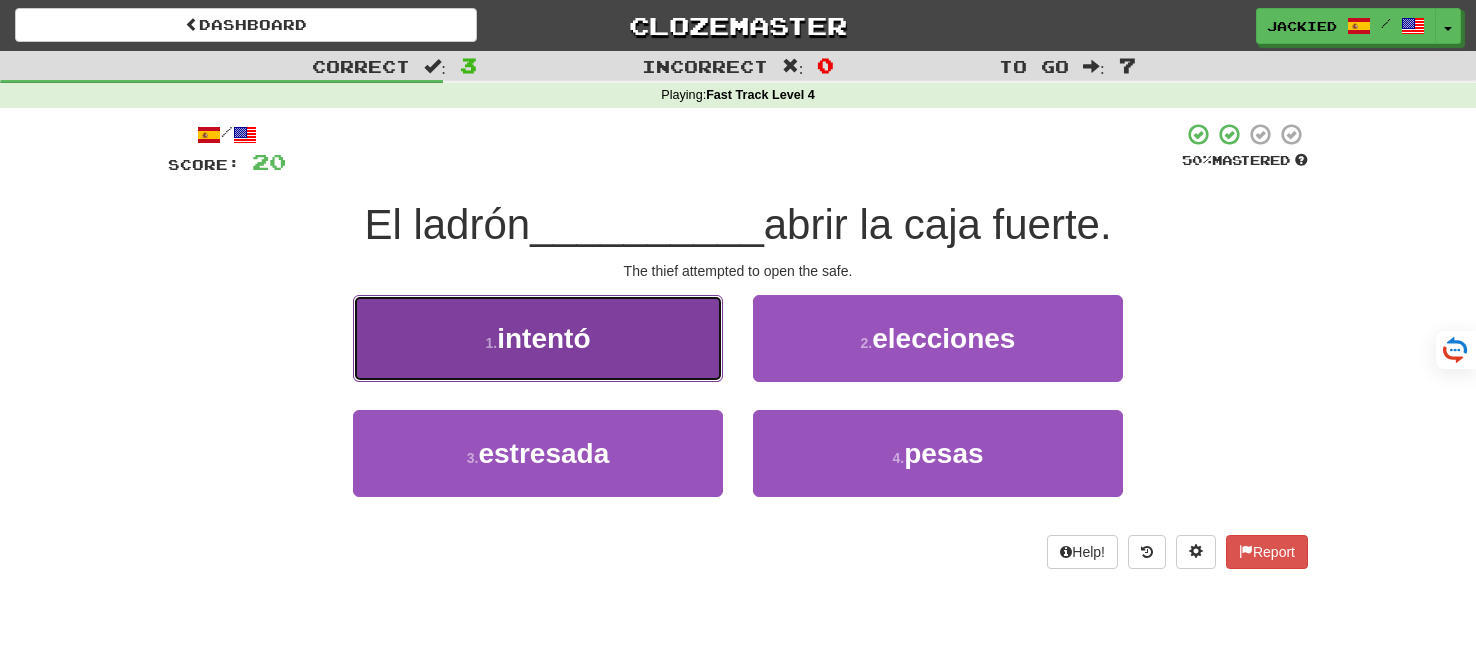 click on "1 .  intentó" at bounding box center (538, 338) 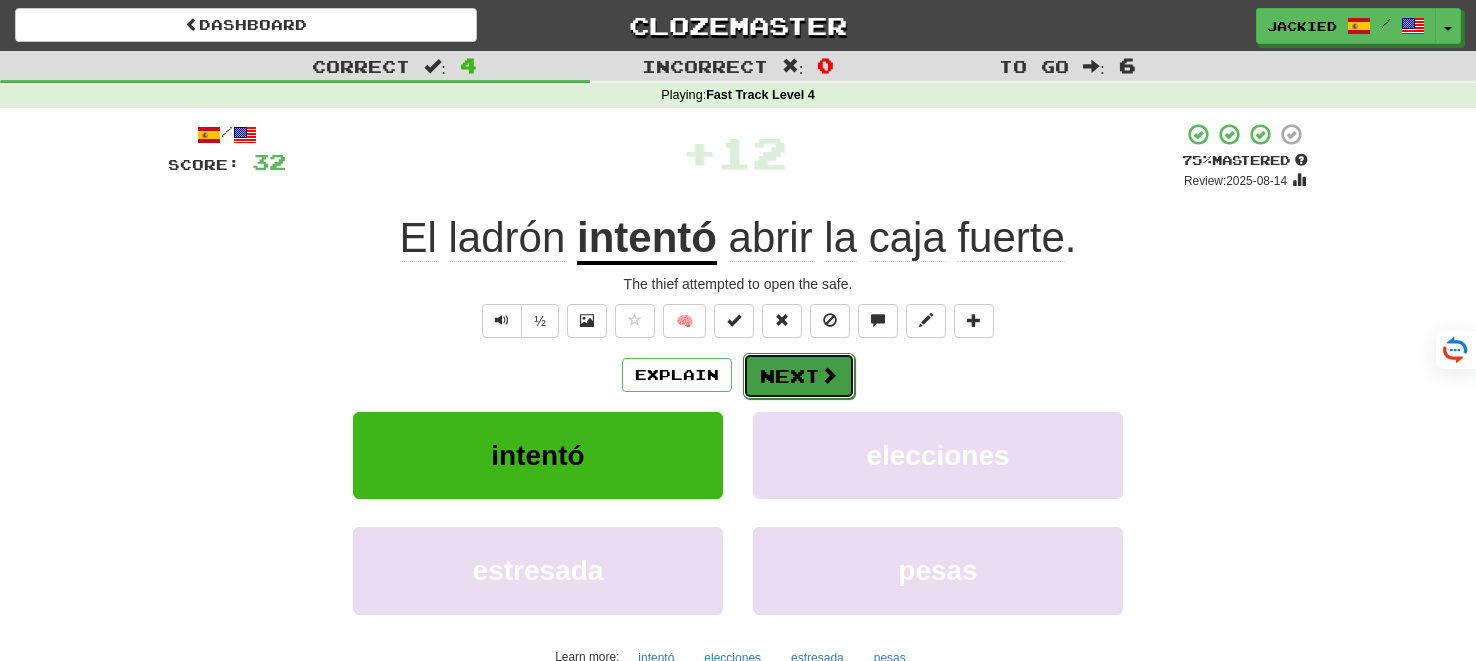 click on "Next" at bounding box center (799, 376) 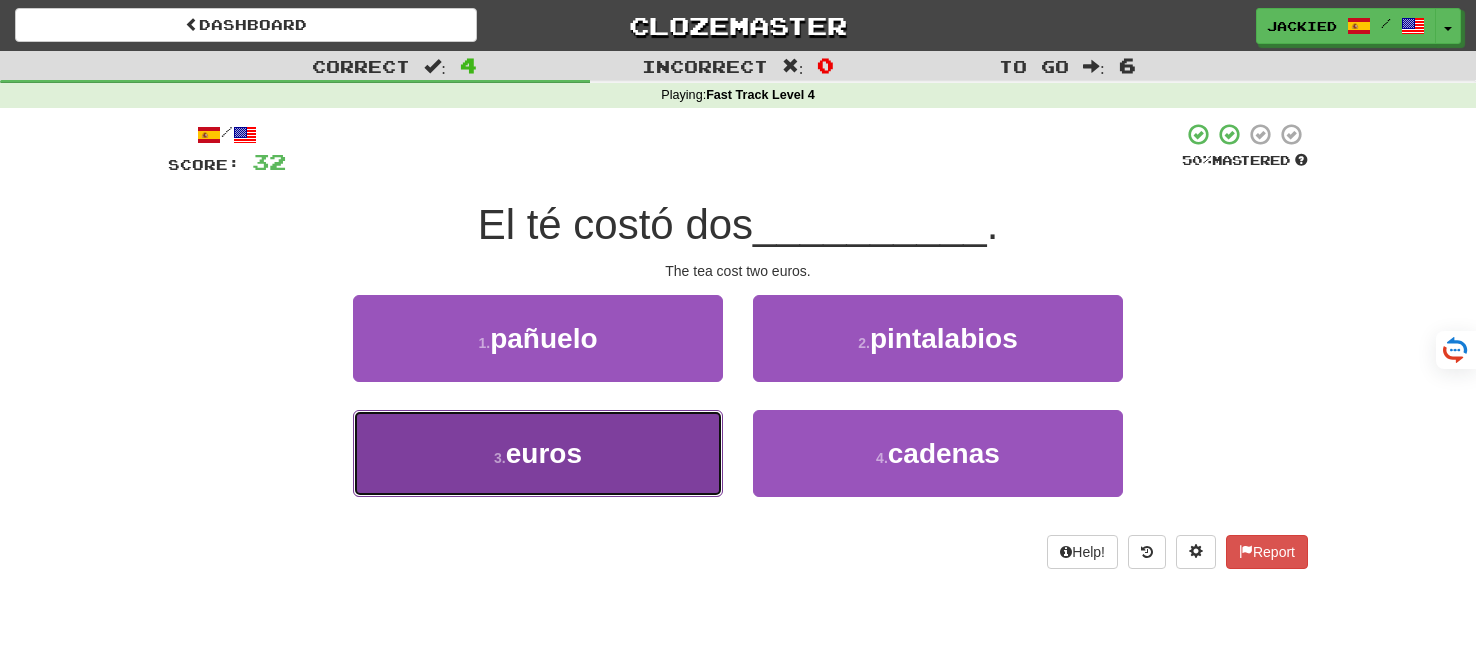 click on "3 .  euros" at bounding box center (538, 453) 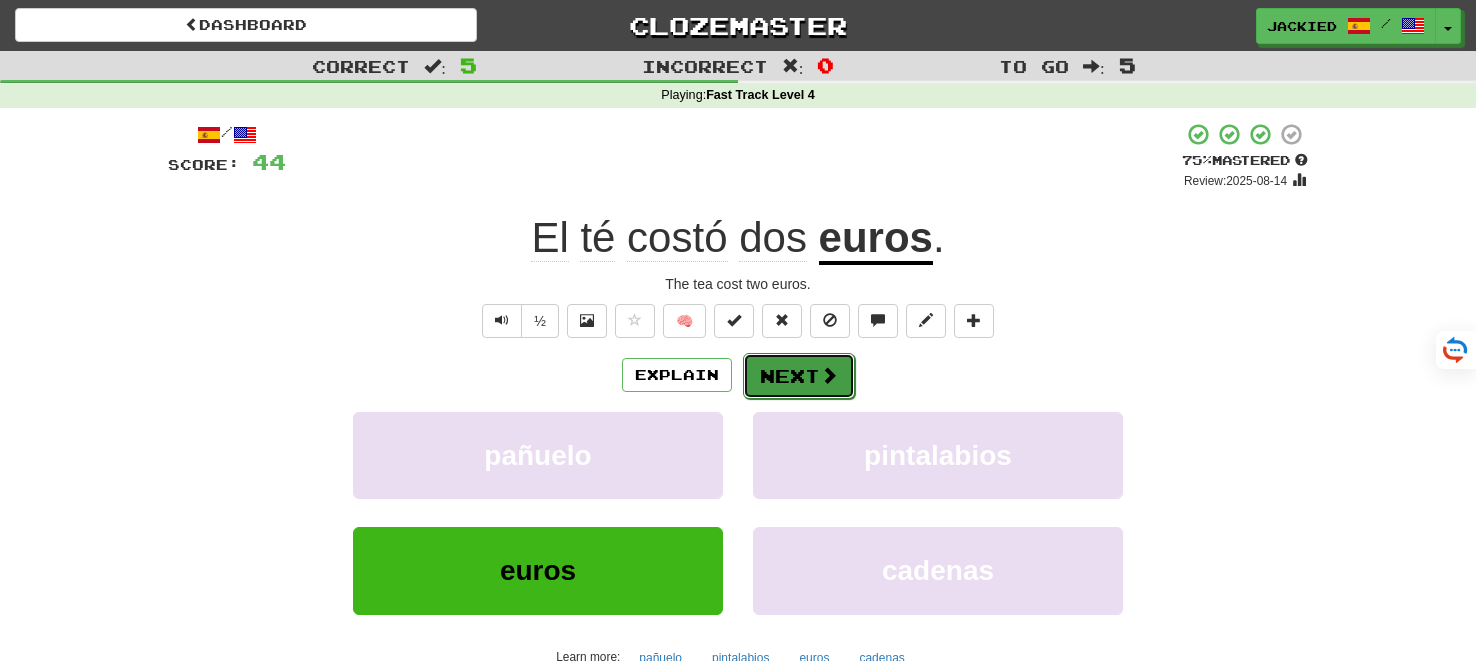 click on "Next" at bounding box center [799, 376] 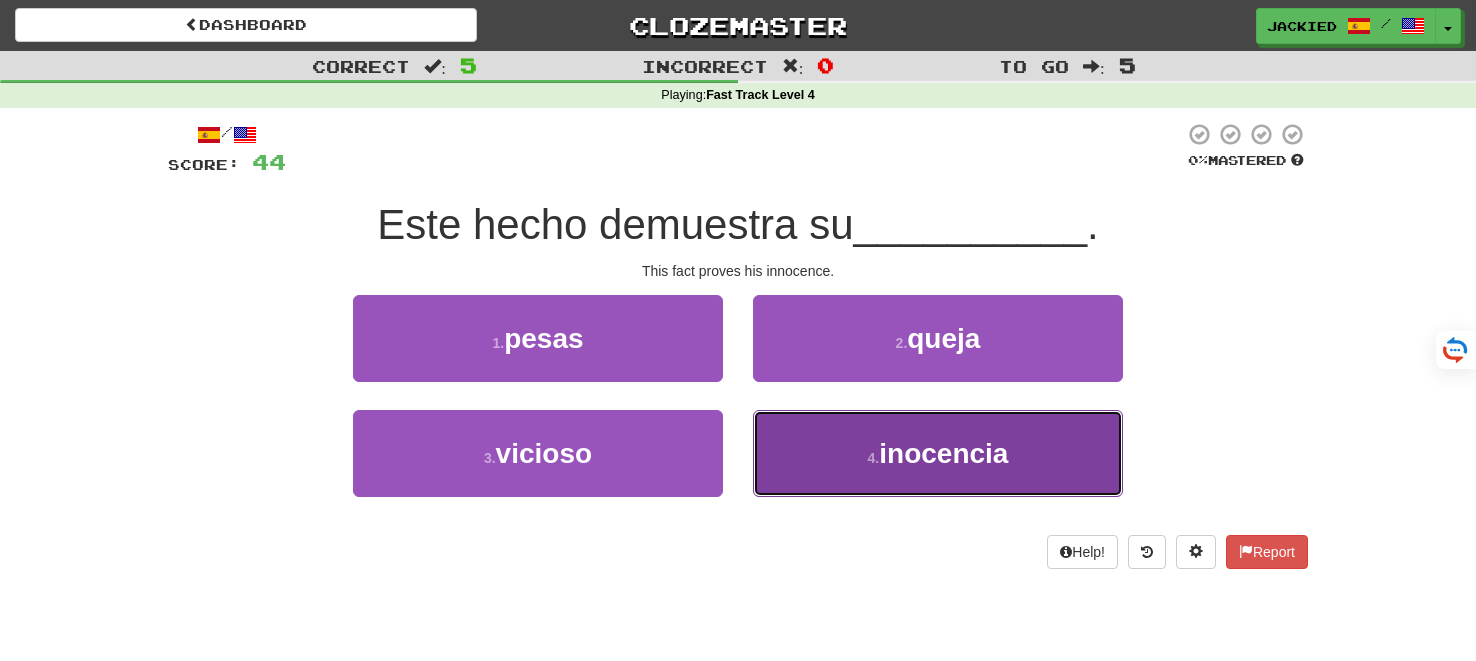 click on "inocencia" at bounding box center (943, 453) 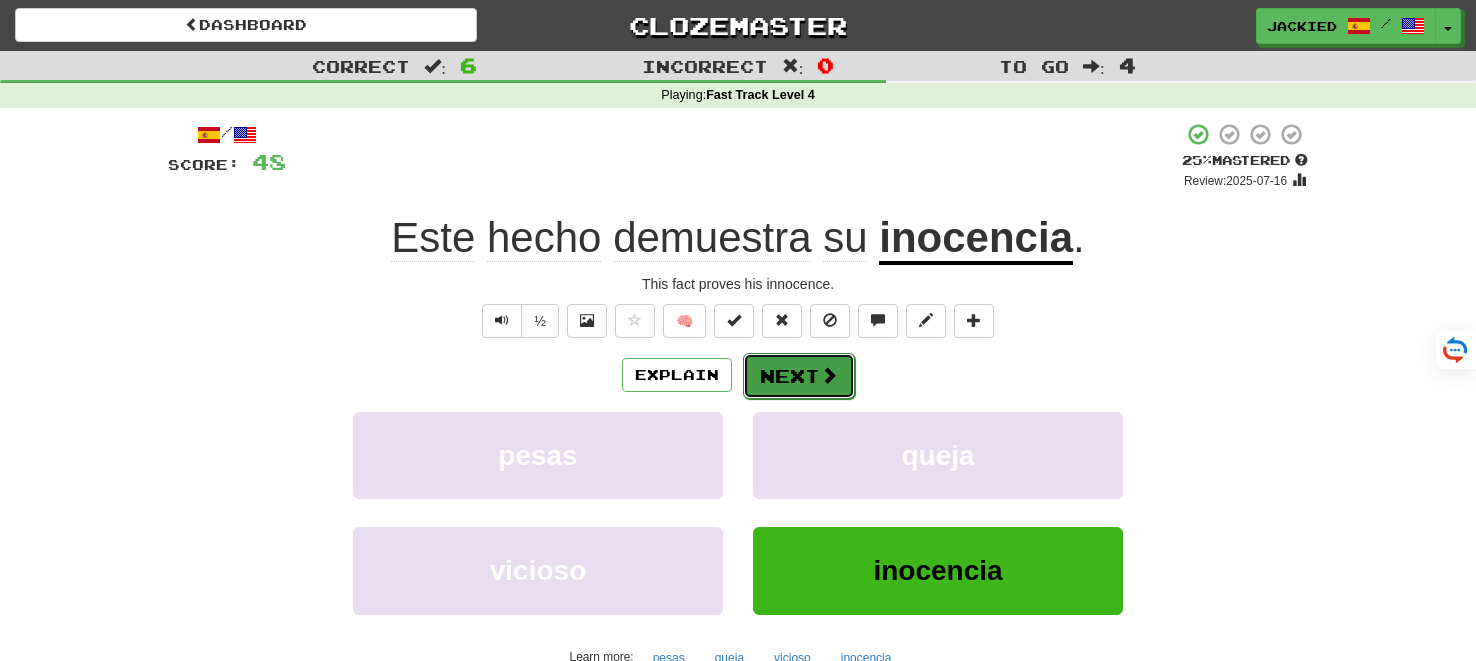 click on "Next" at bounding box center (799, 376) 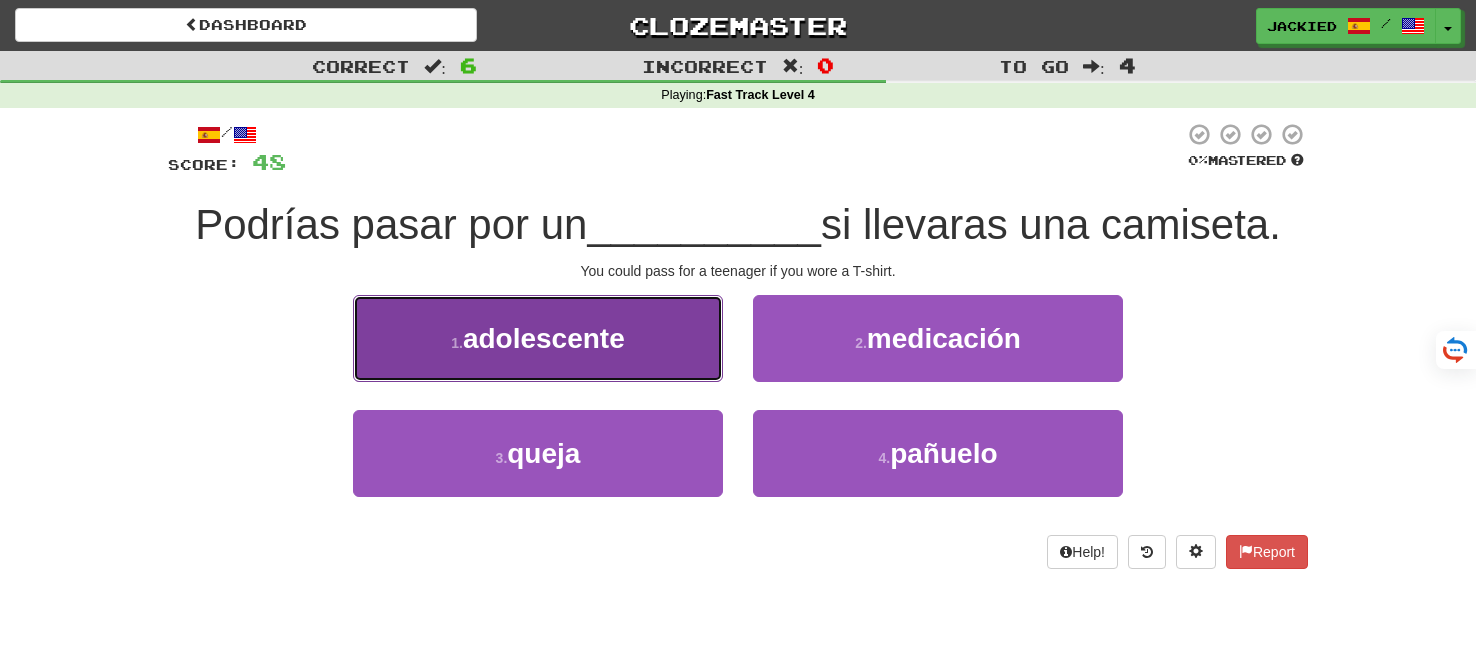 click on "1 .  adolescente" at bounding box center (538, 338) 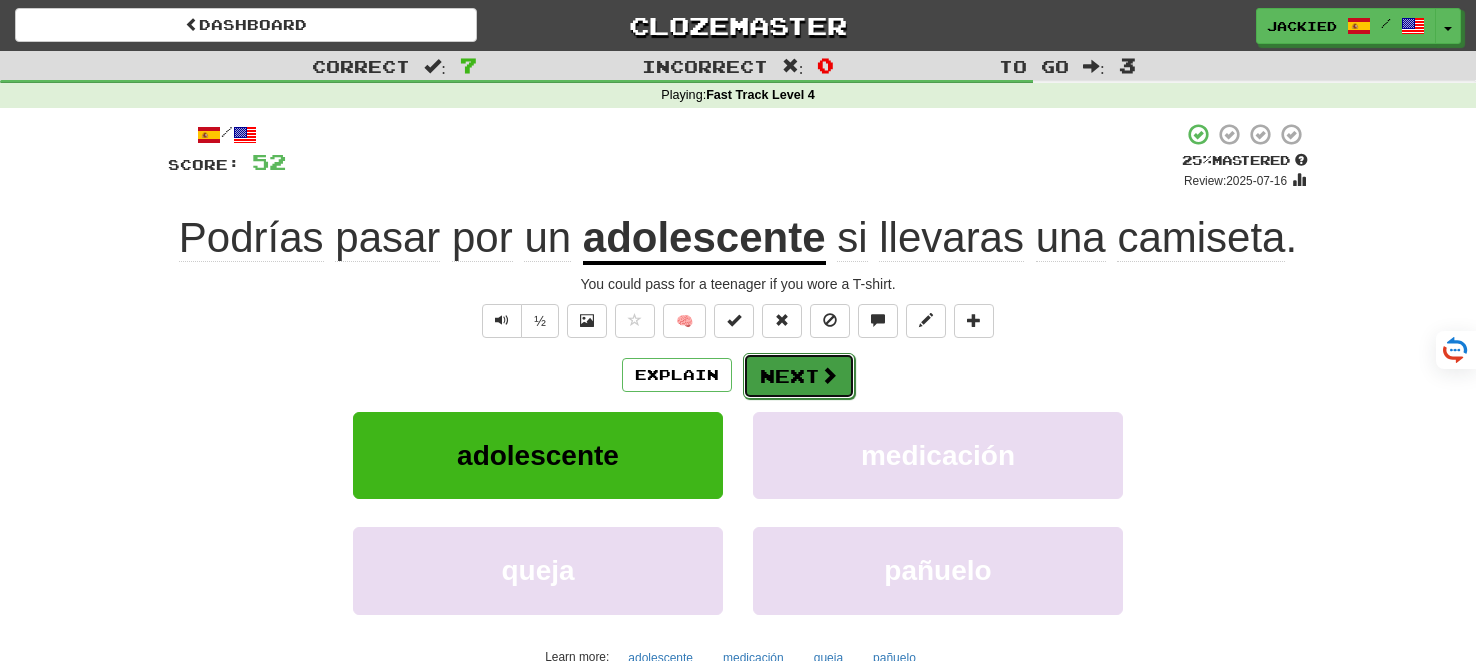 click on "Next" at bounding box center (799, 376) 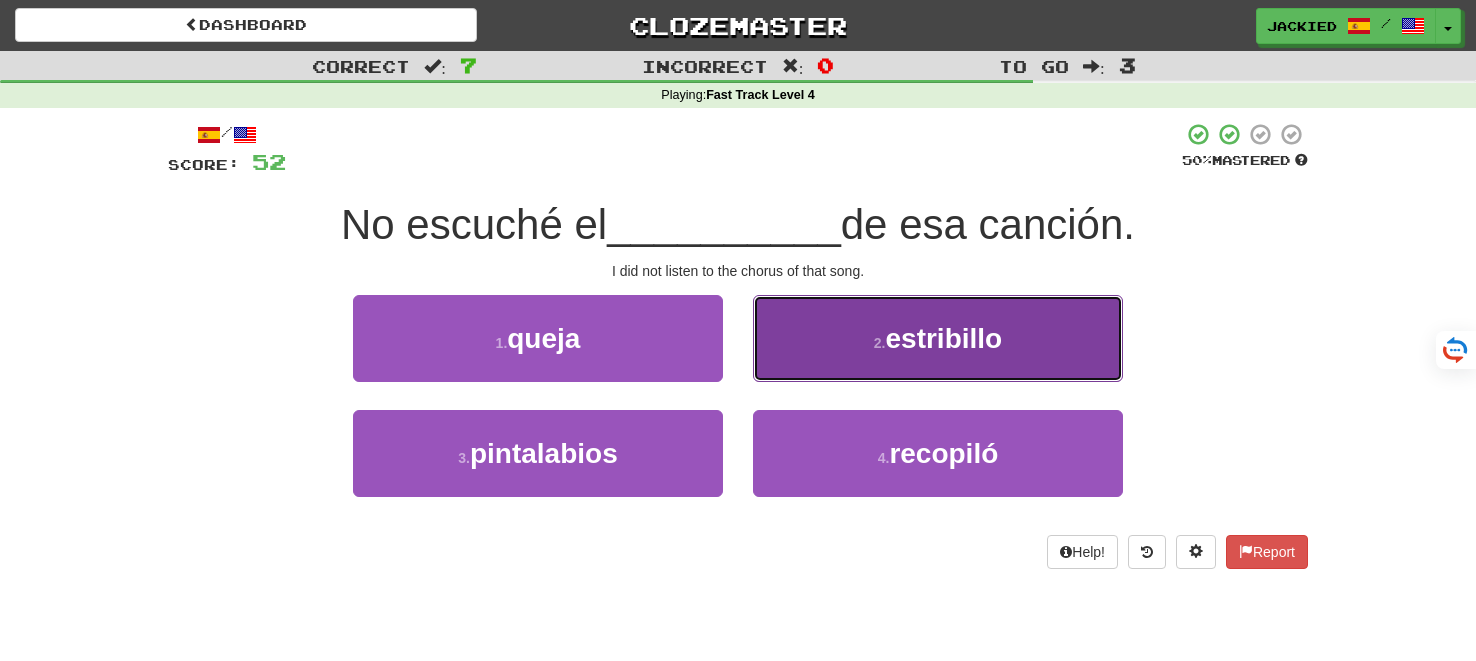 click on "estribillo" at bounding box center [943, 338] 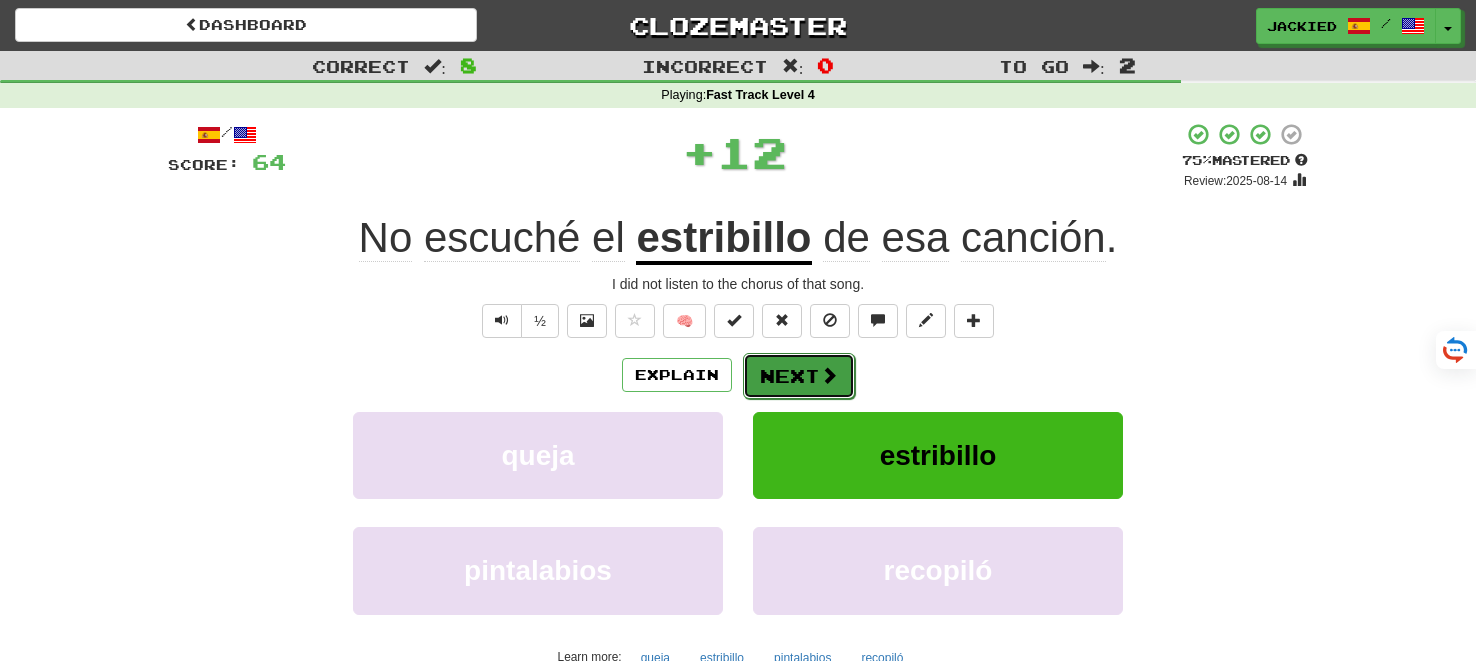 click on "Next" at bounding box center (799, 376) 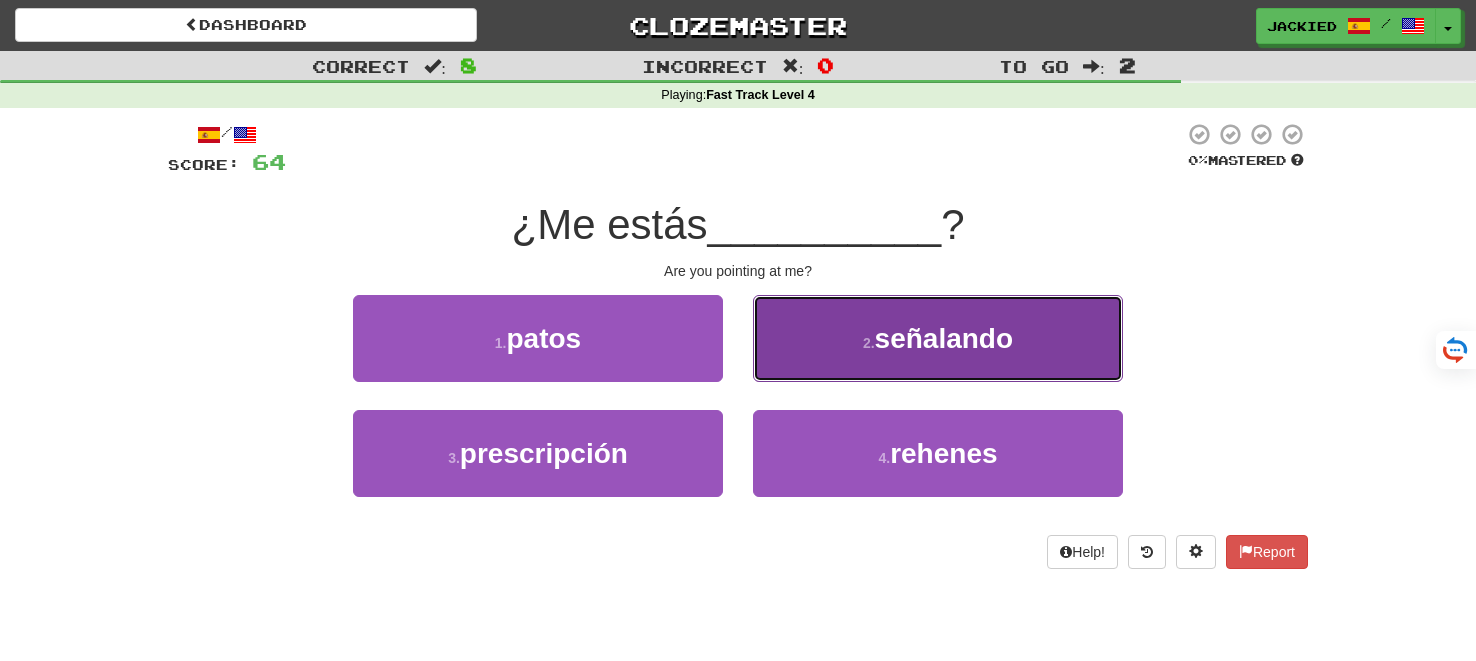 click on "2 .  señalando" at bounding box center [938, 338] 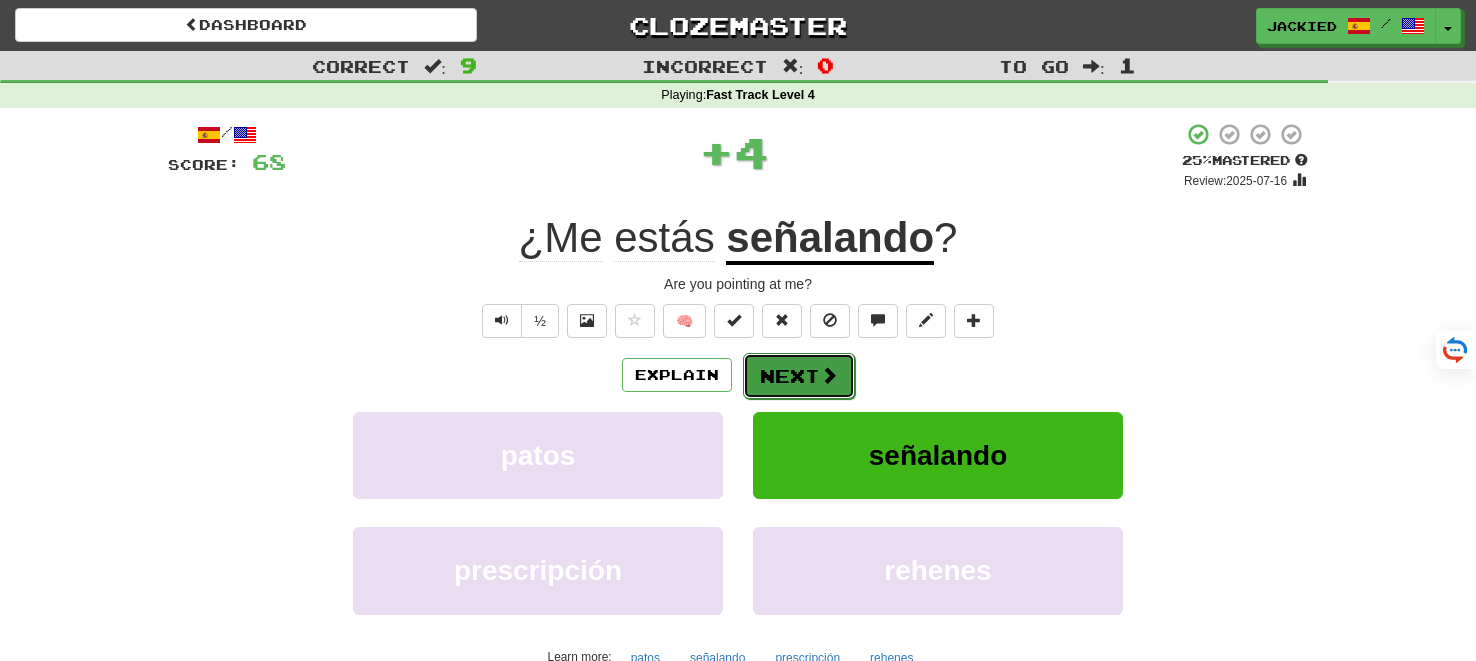 click on "Next" at bounding box center (799, 376) 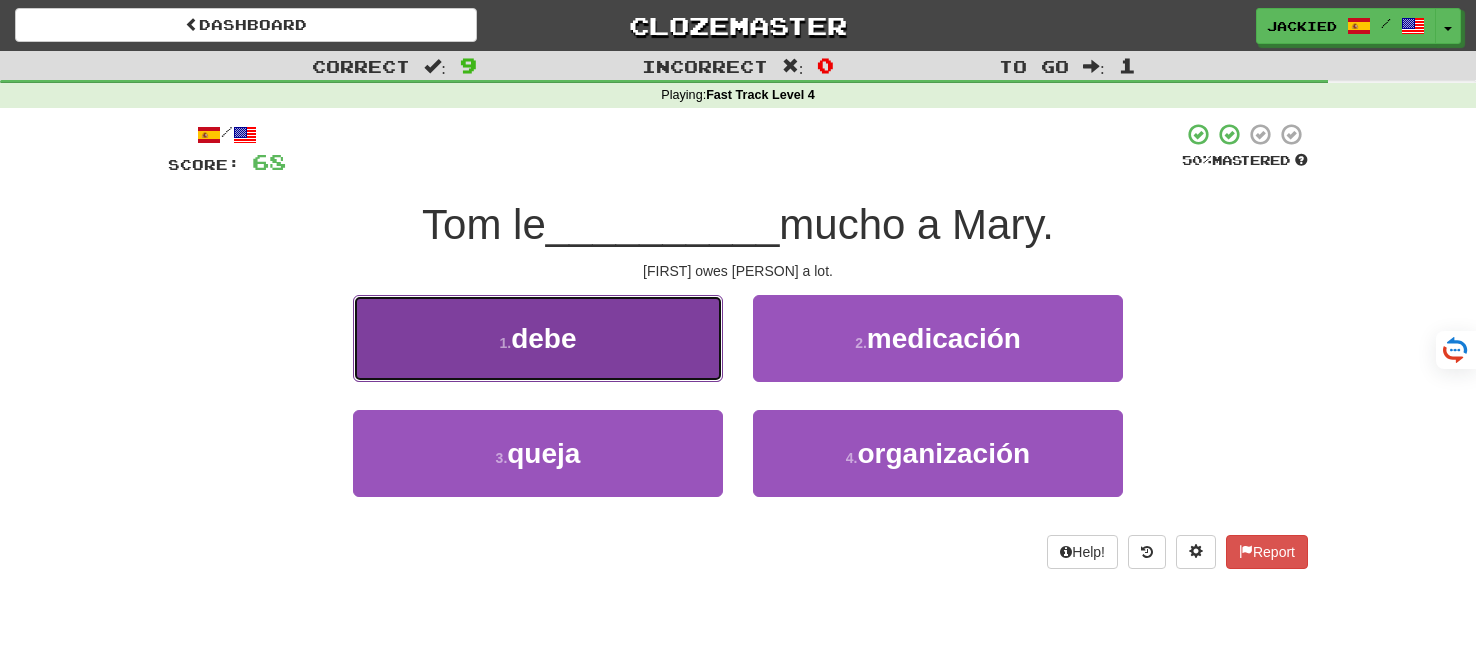 click on "1 .  debe" at bounding box center [538, 338] 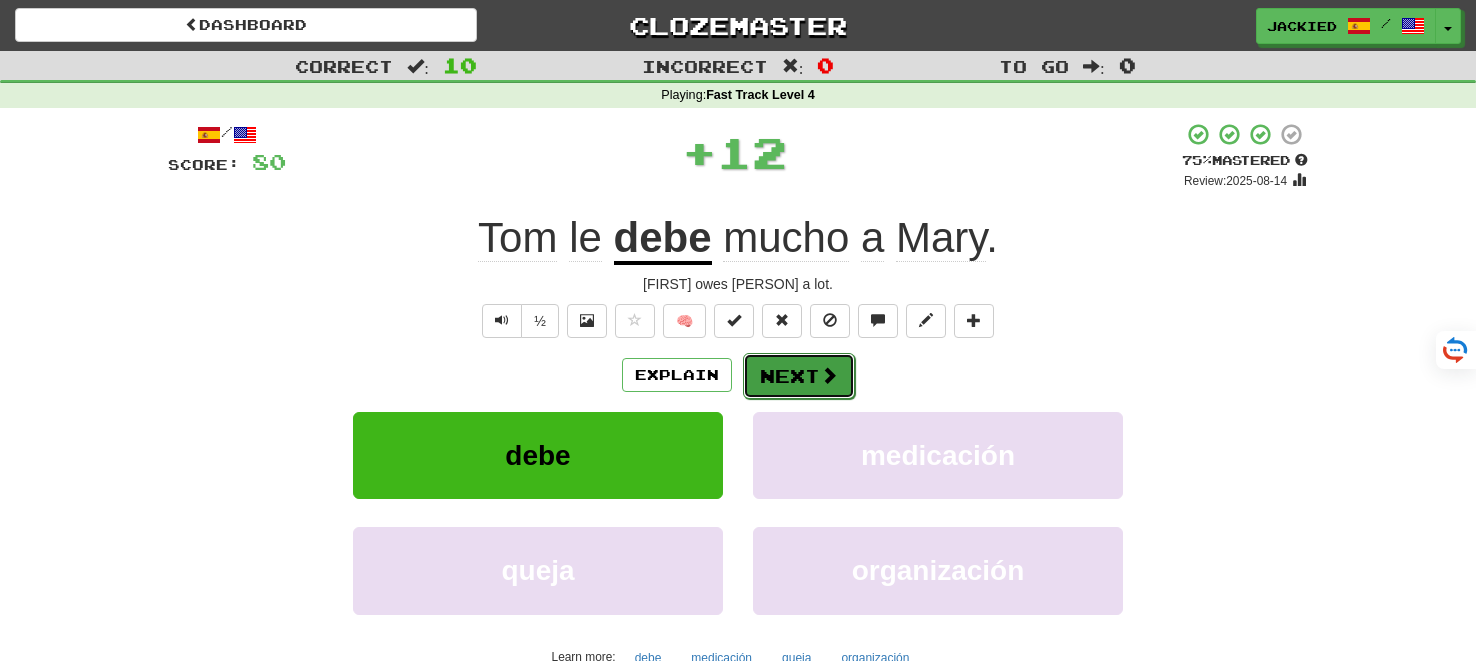 click on "Next" at bounding box center (799, 376) 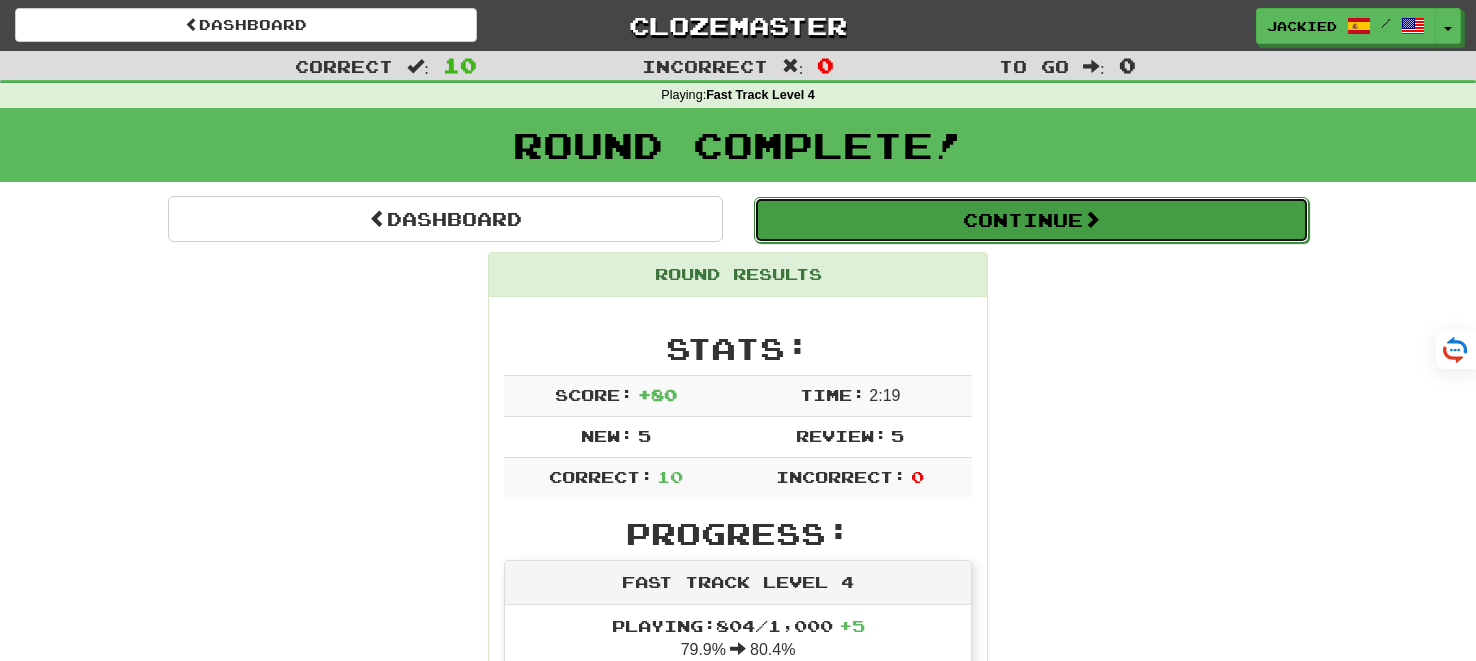click on "Continue" at bounding box center (1031, 220) 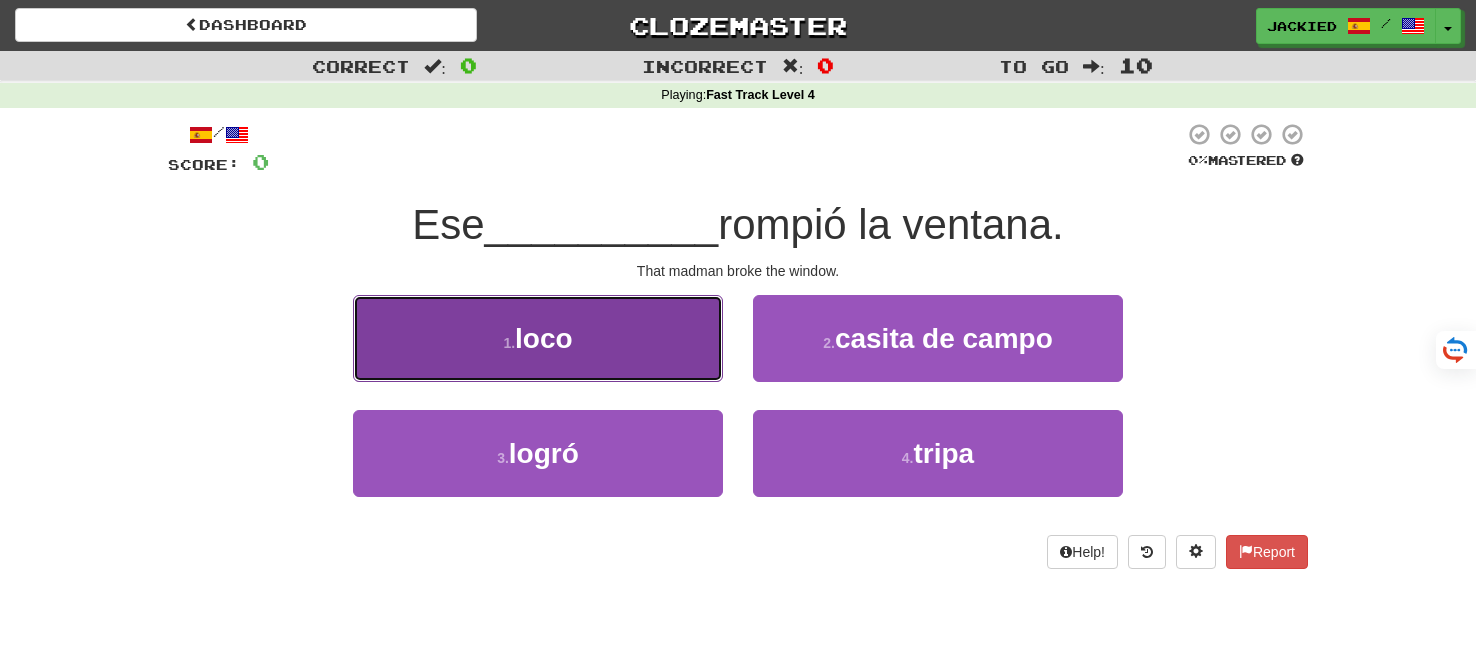 click on "1 .  loco" at bounding box center [538, 338] 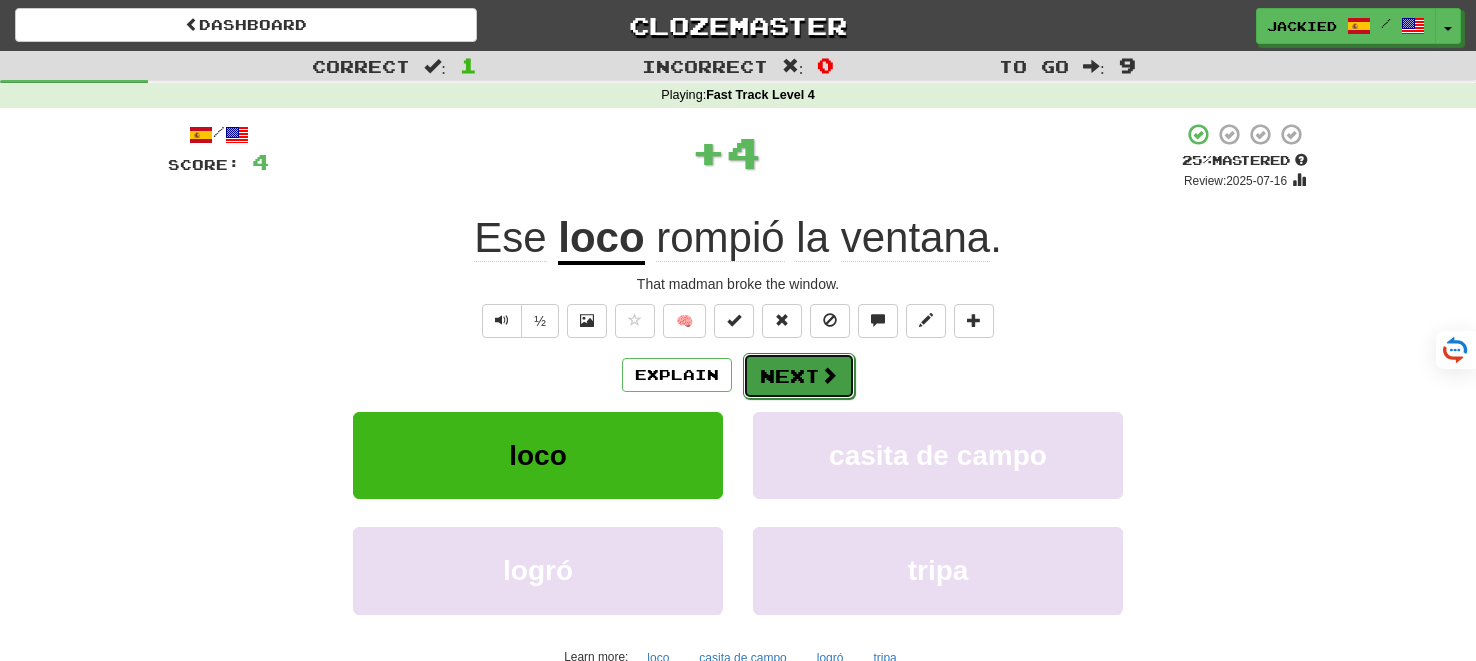 click on "Next" at bounding box center (799, 376) 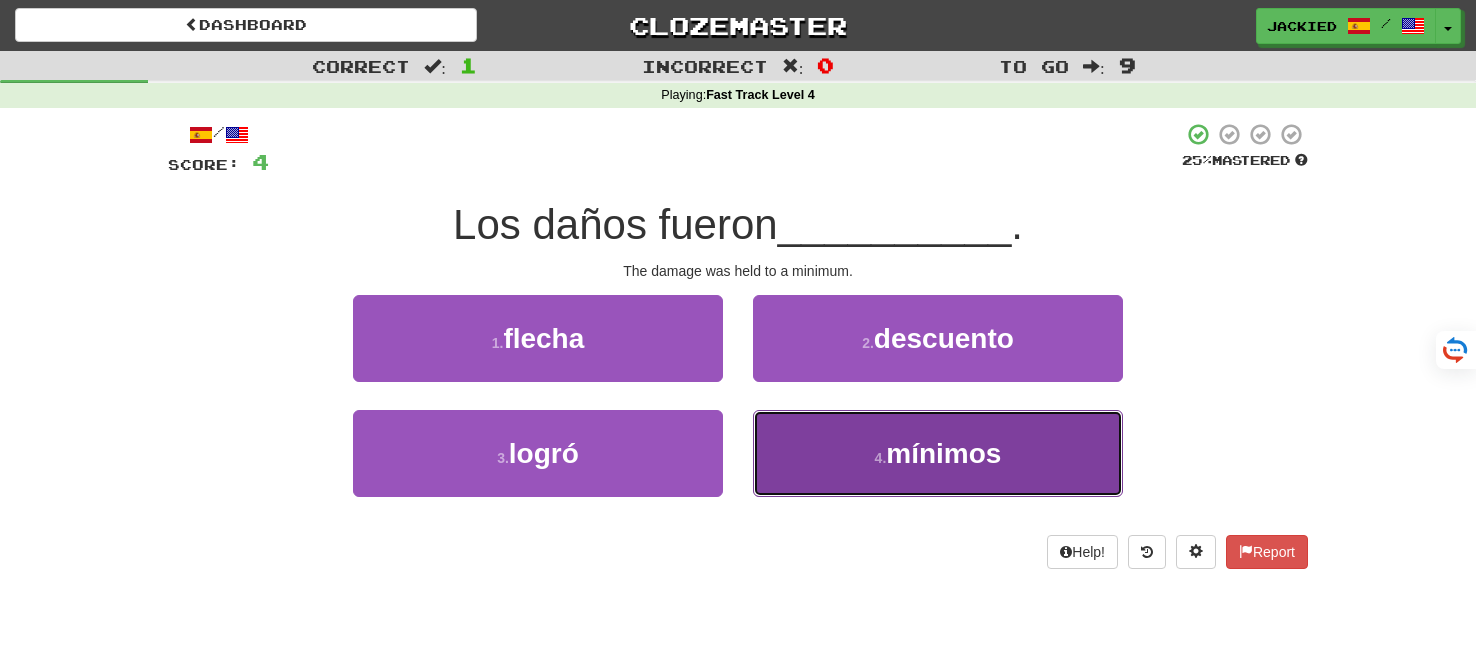 click on "4 .  mínimos" at bounding box center [938, 453] 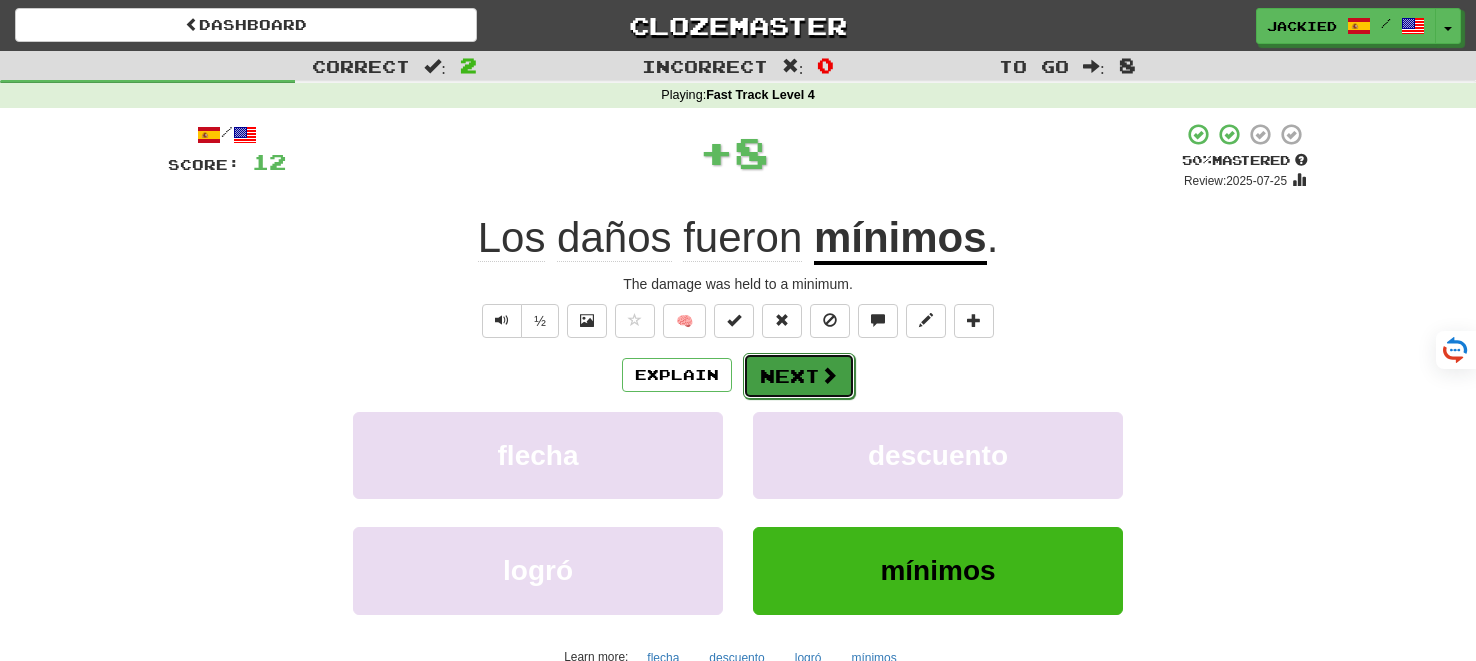 click on "Next" at bounding box center (799, 376) 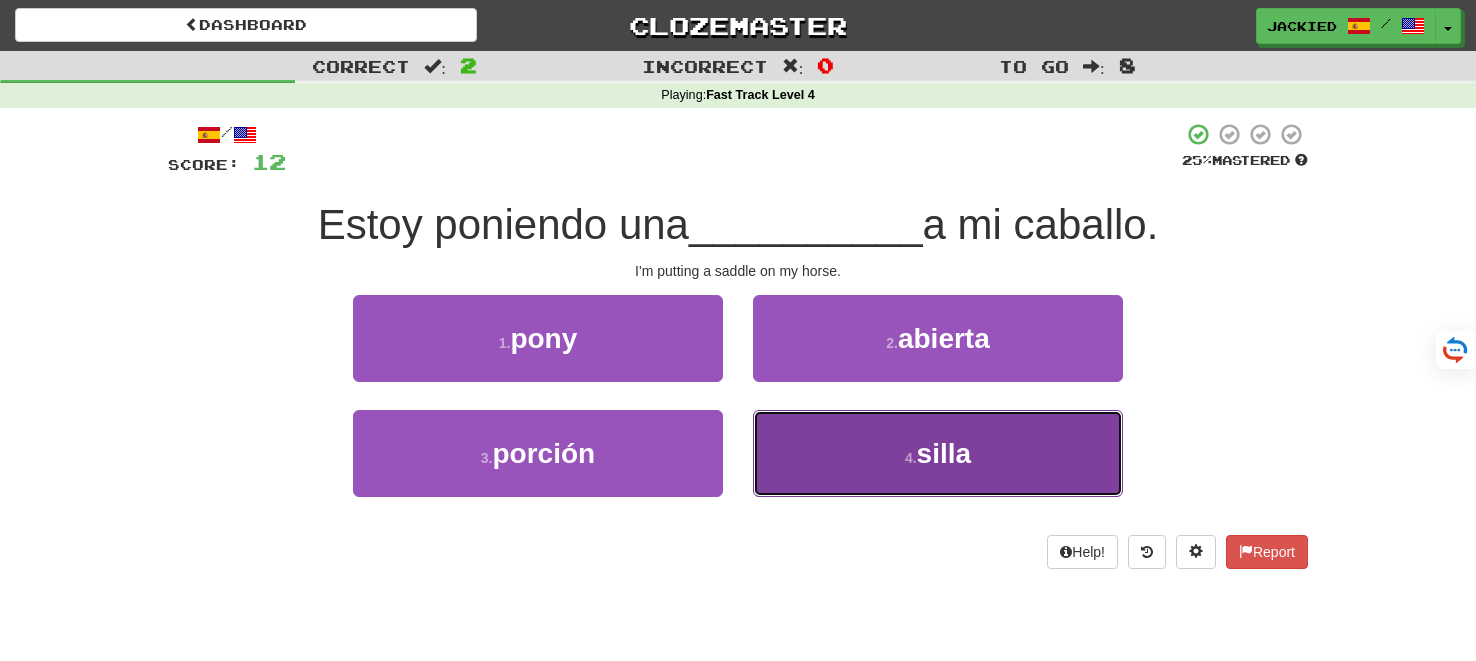 click on "4 .  silla" at bounding box center (938, 453) 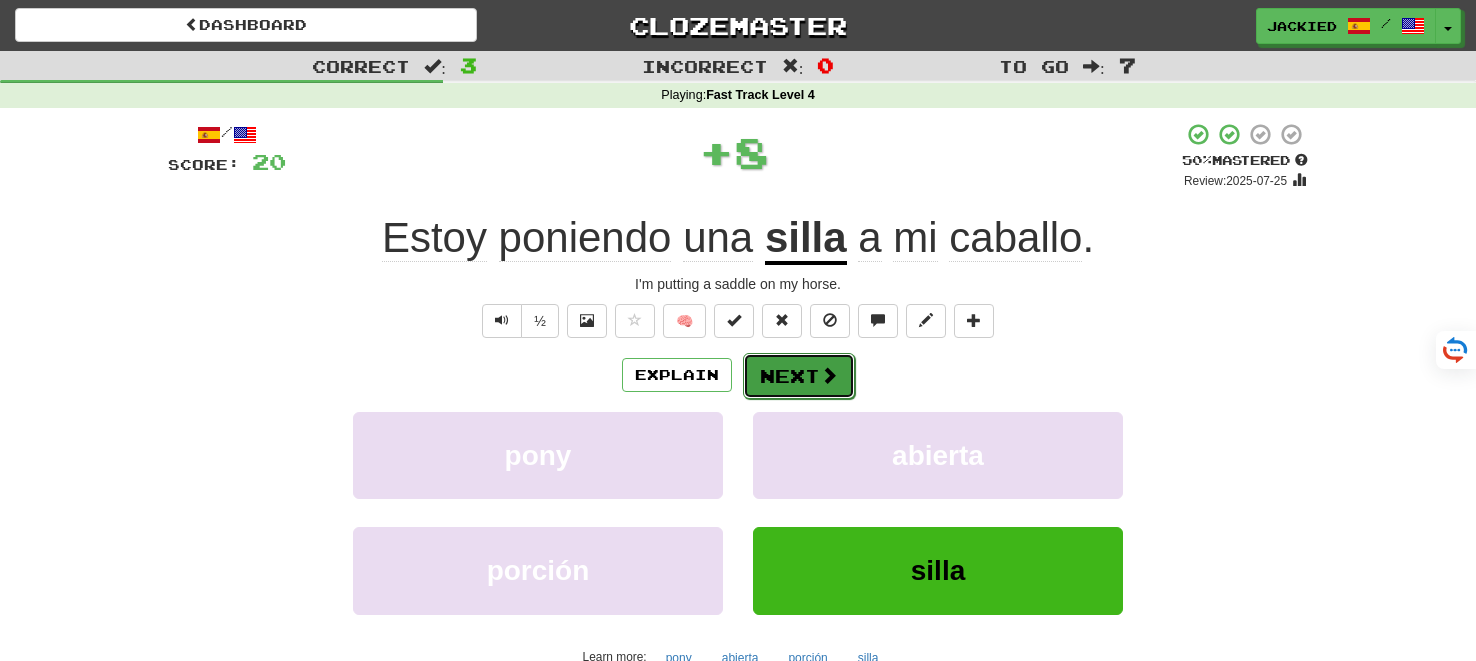 click on "Next" at bounding box center [799, 376] 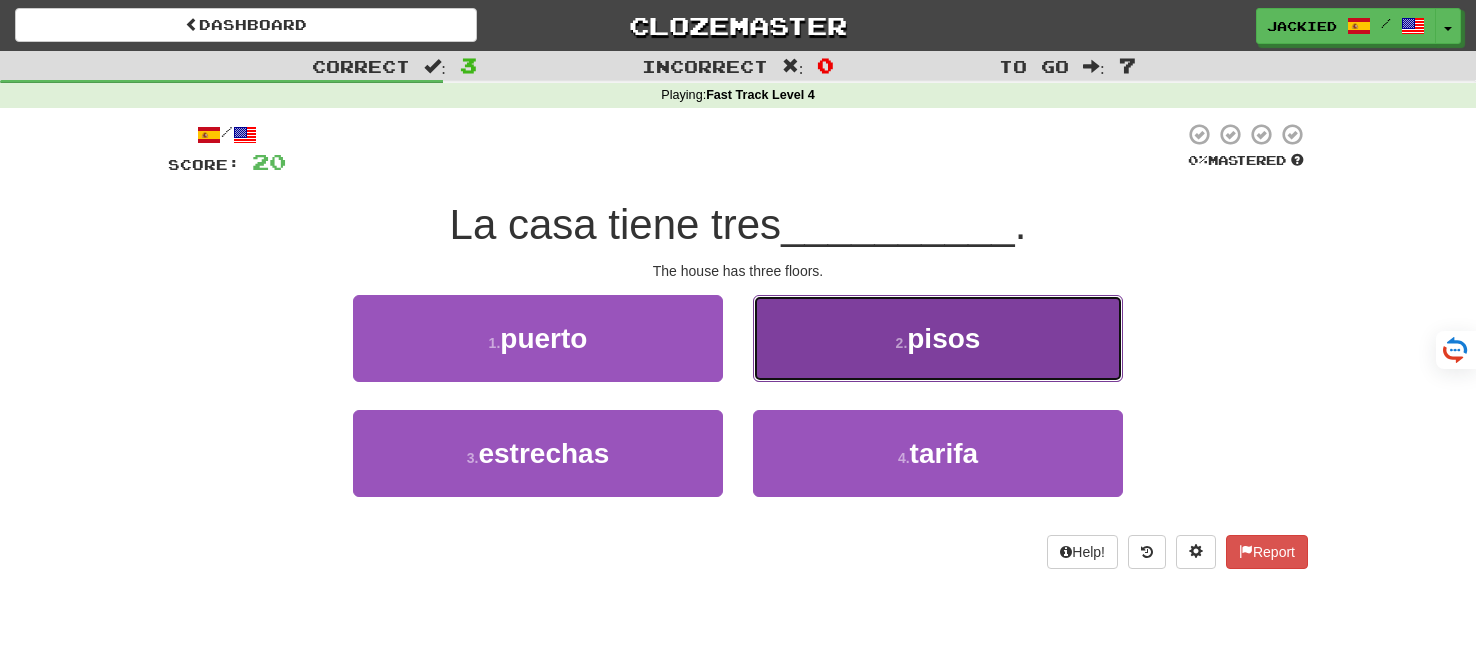 click on "2 .  pisos" at bounding box center (938, 338) 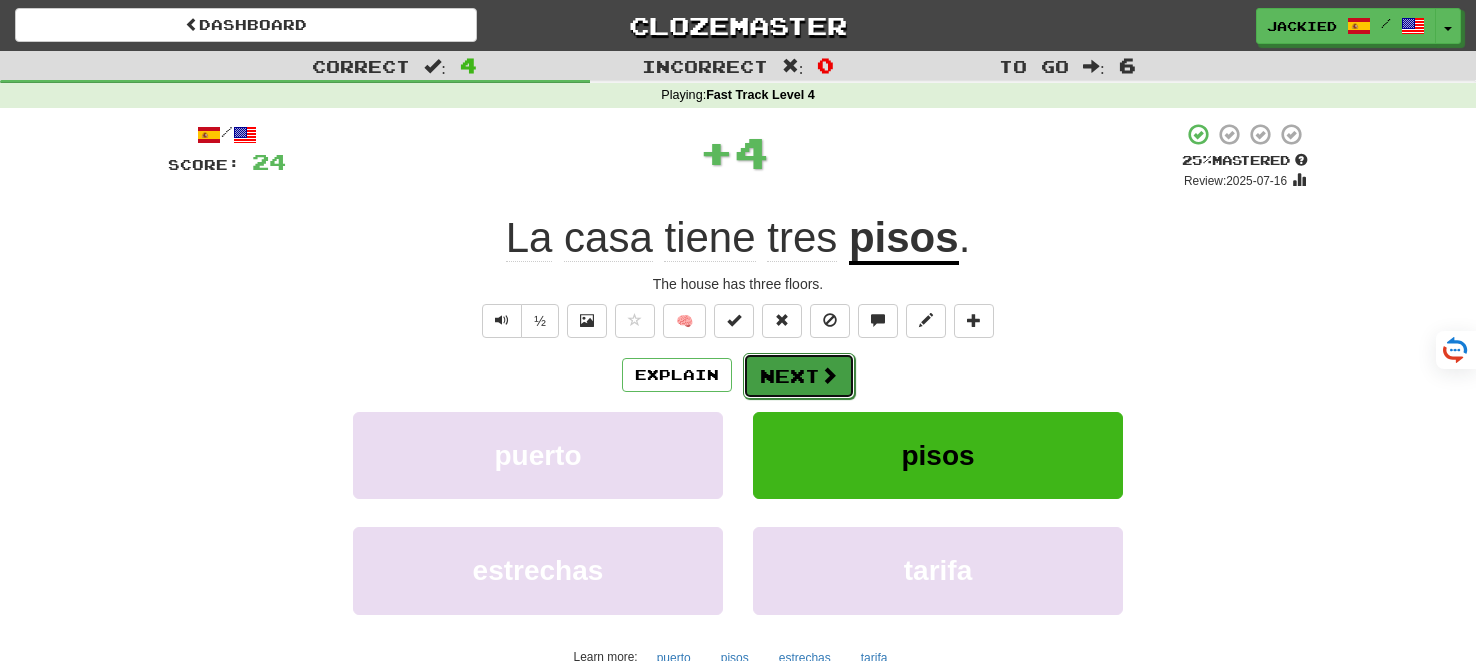 click on "Next" at bounding box center [799, 376] 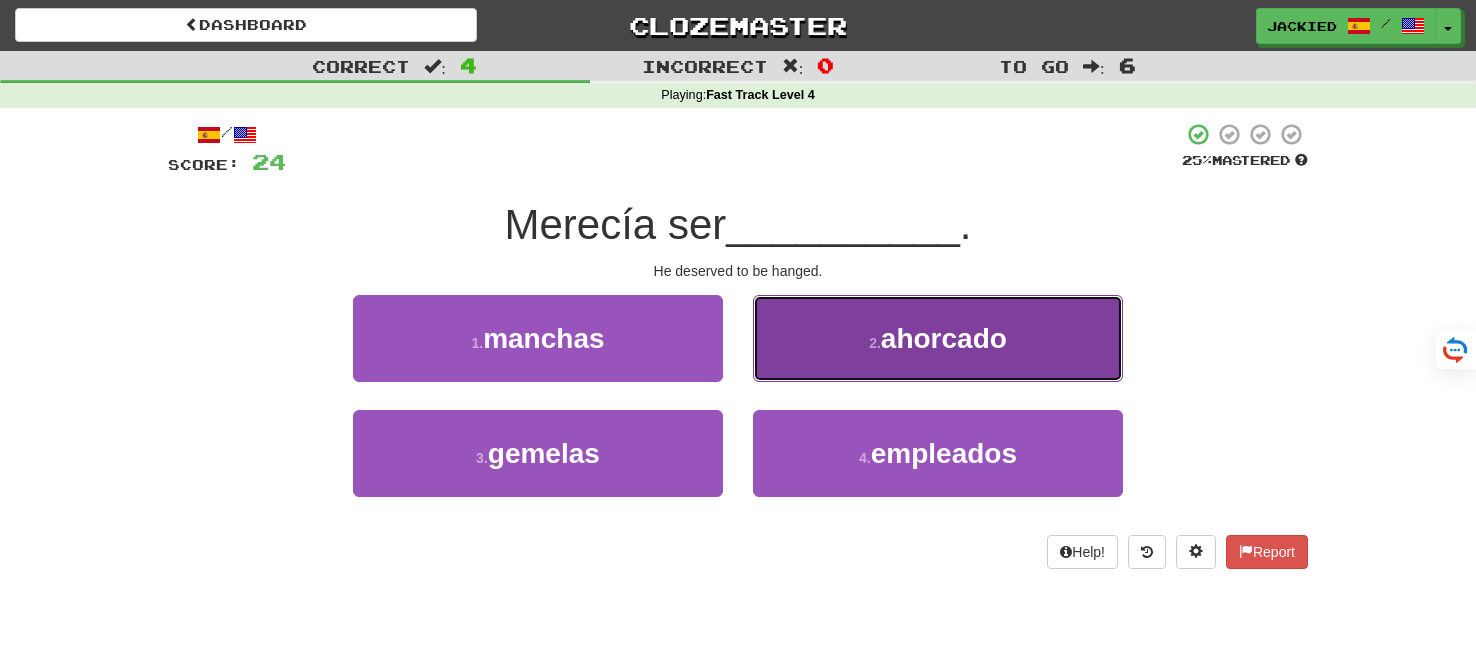 click on "ahorcado" at bounding box center (944, 338) 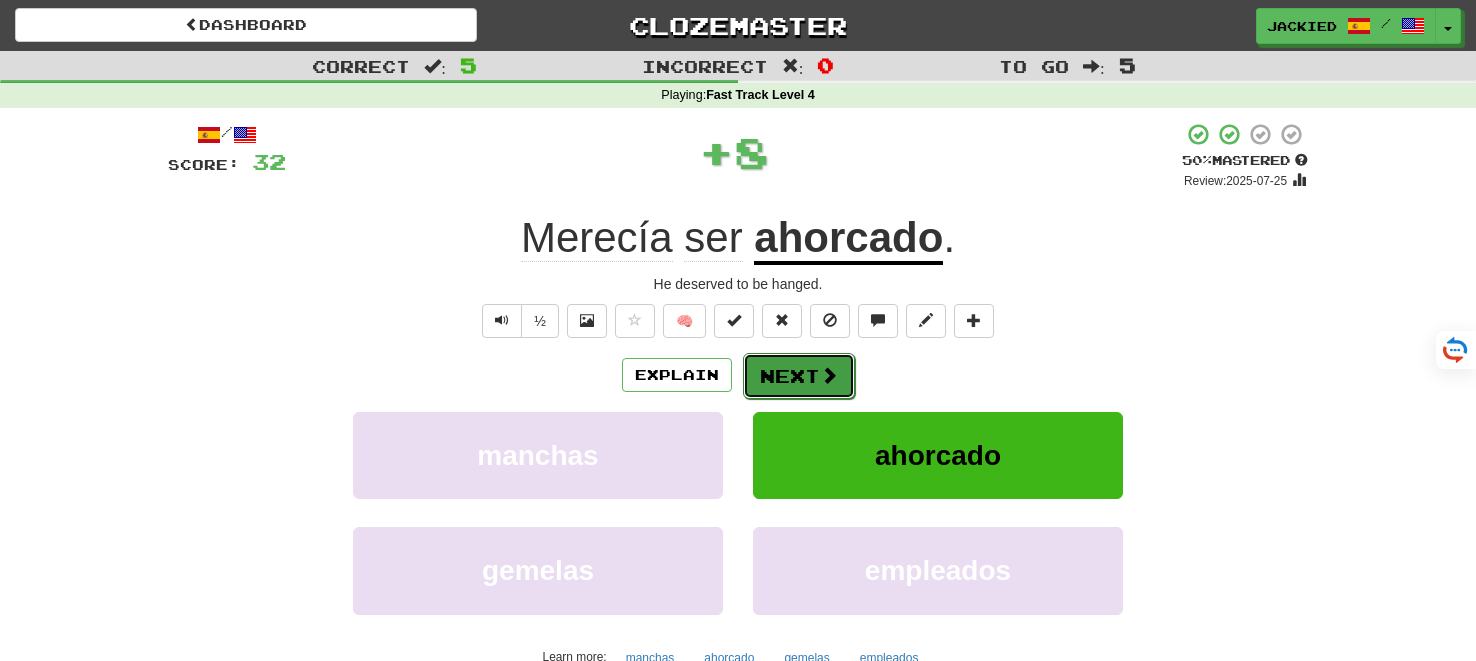 click on "Next" at bounding box center [799, 376] 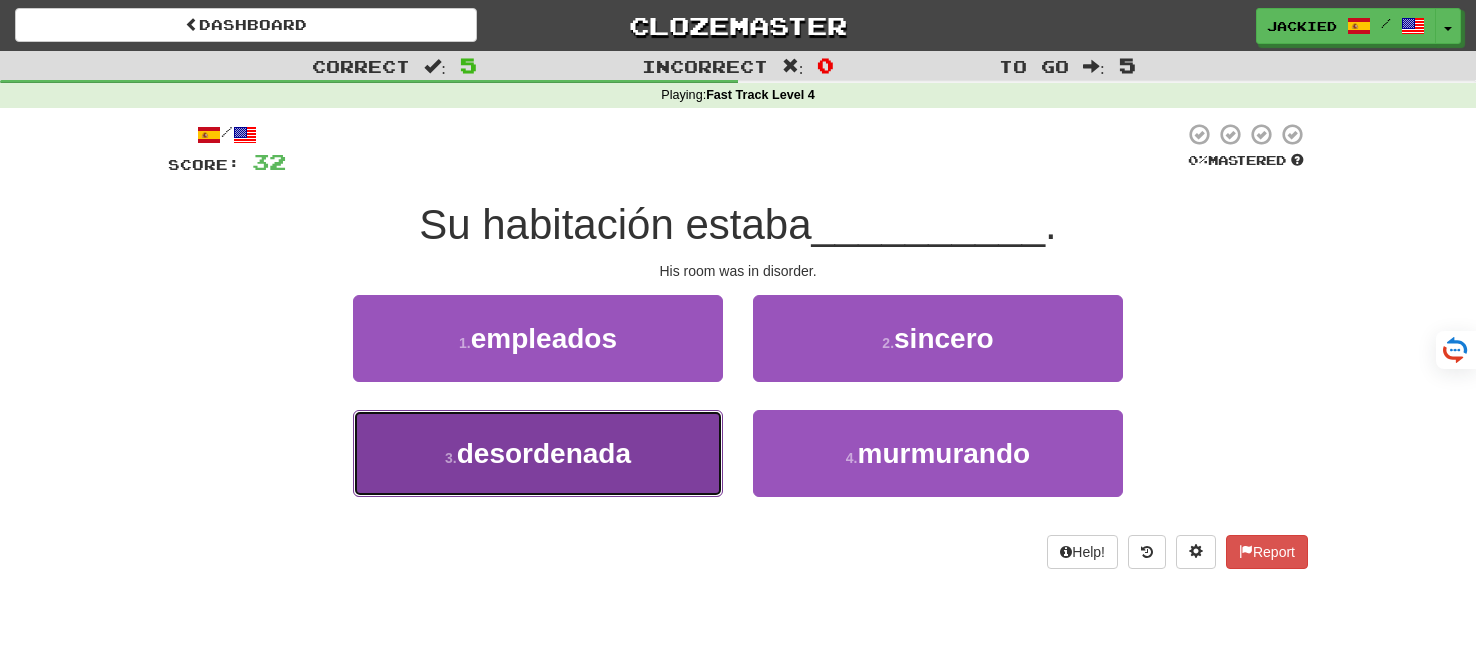 click on "desordenada" at bounding box center [544, 453] 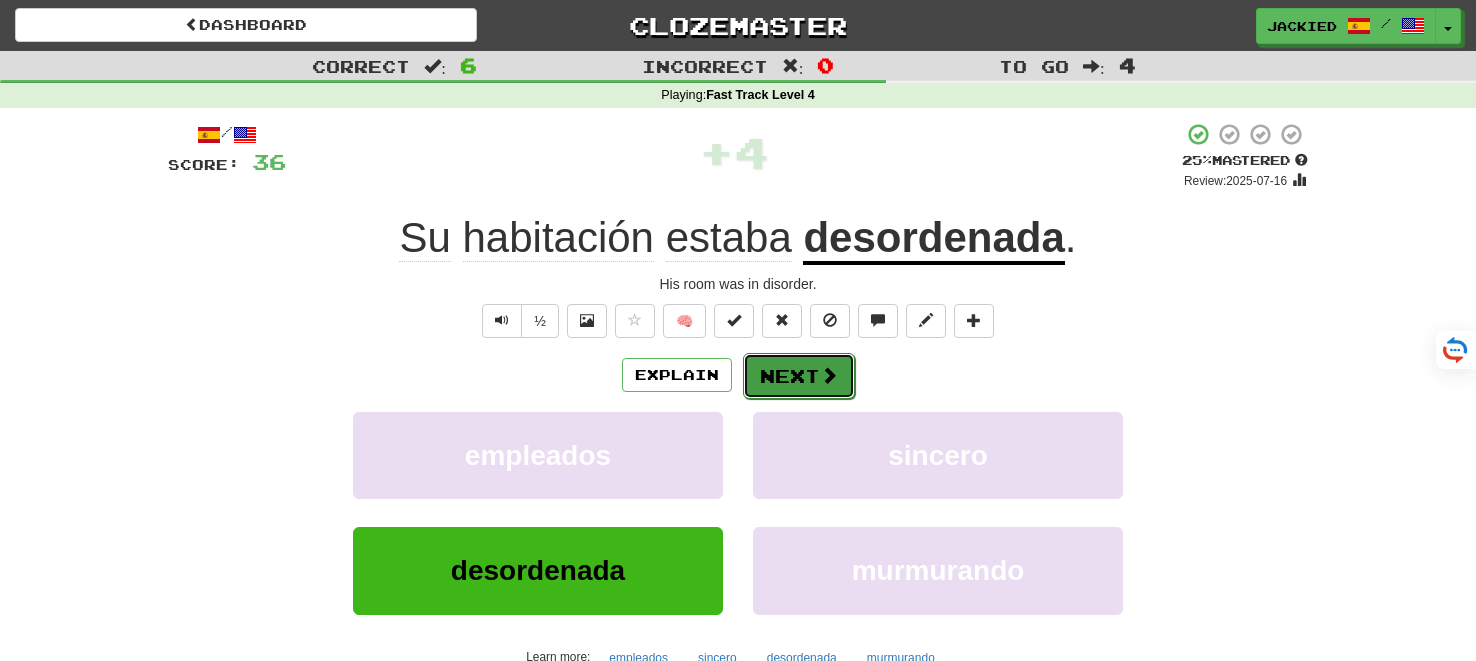click on "Next" at bounding box center (799, 376) 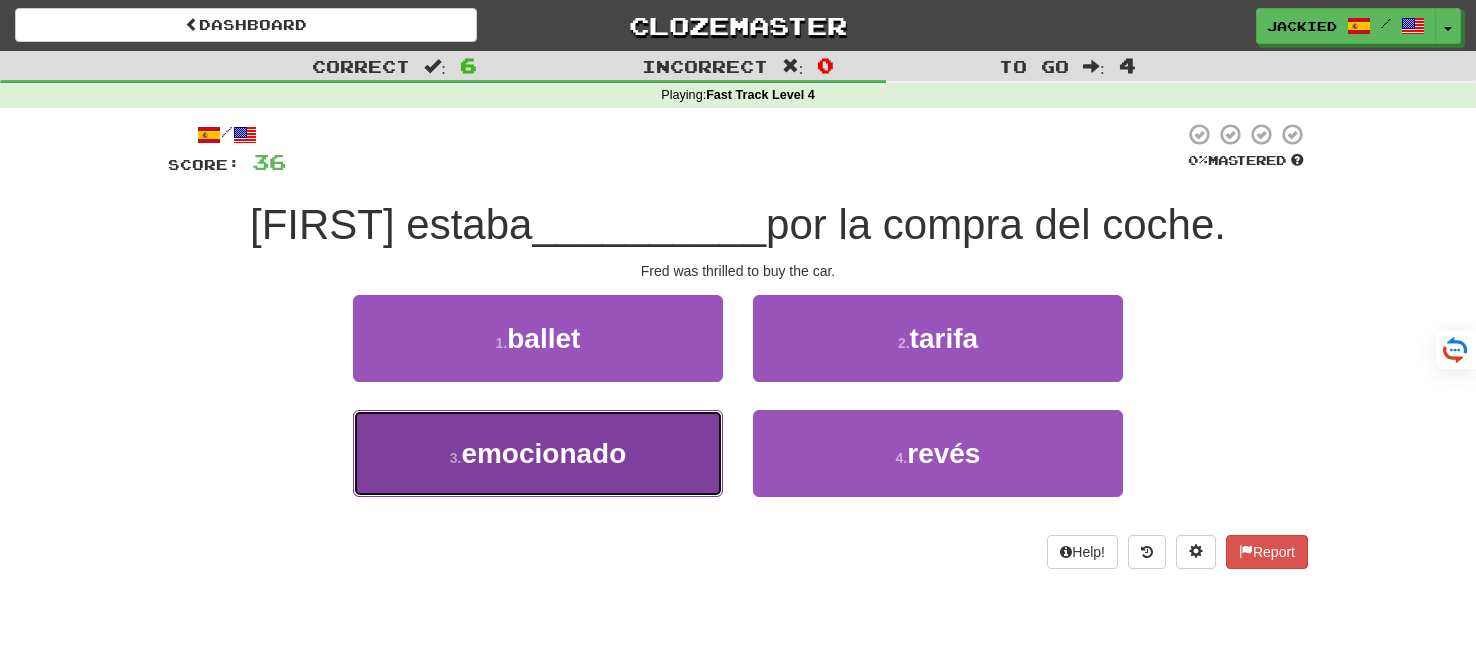 click on "emocionado" at bounding box center (543, 453) 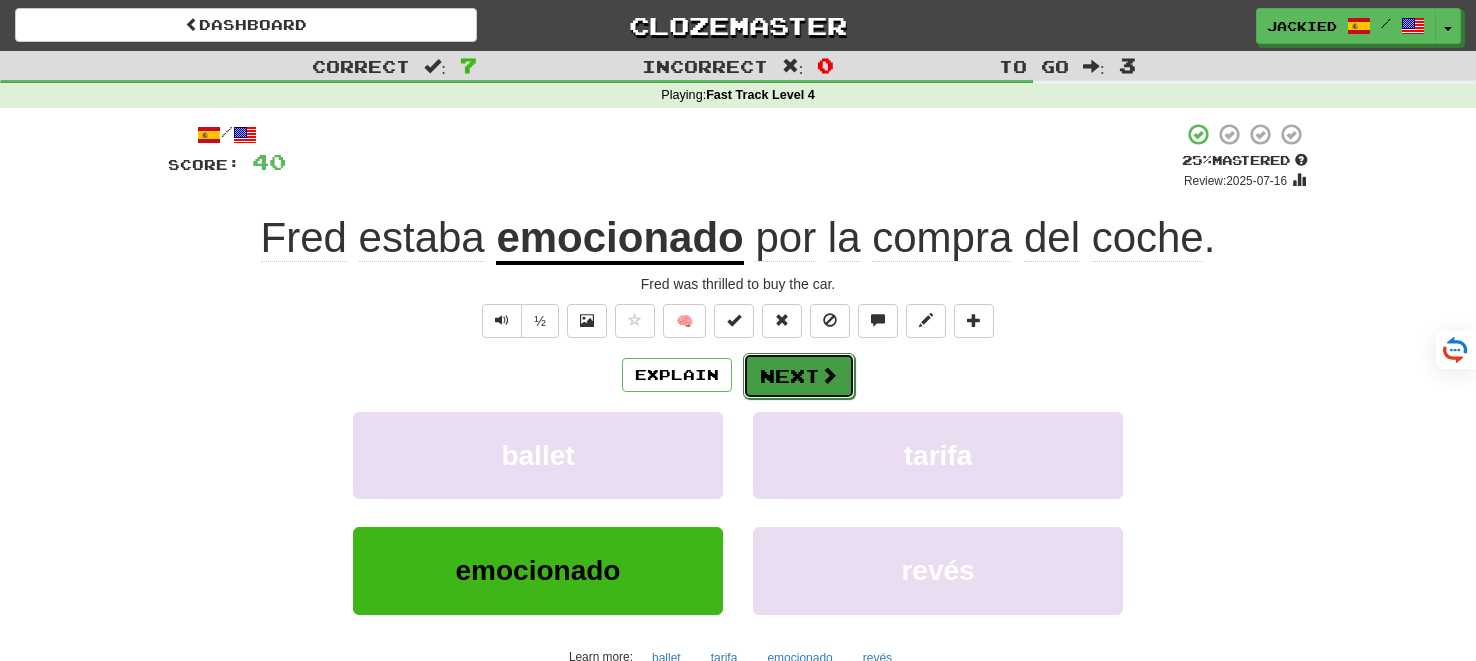 click on "Next" at bounding box center [799, 376] 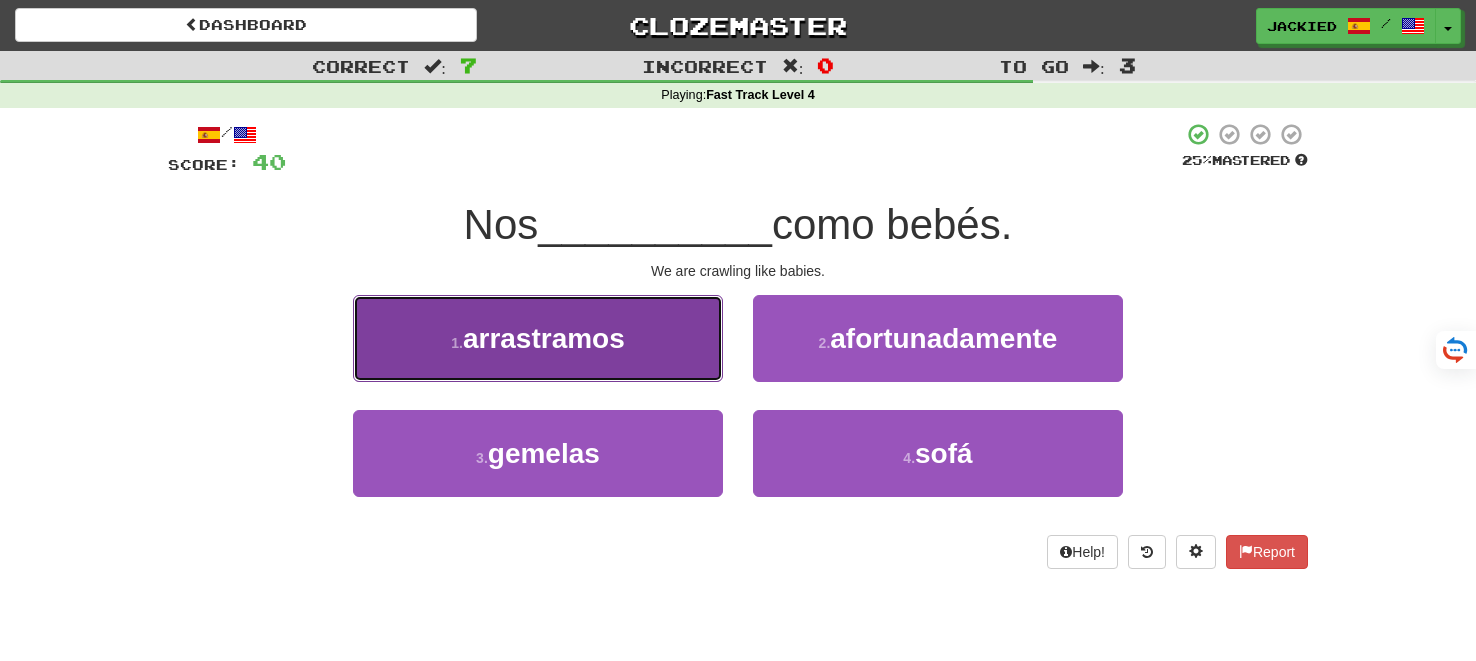 click on "arrastramos" at bounding box center (544, 338) 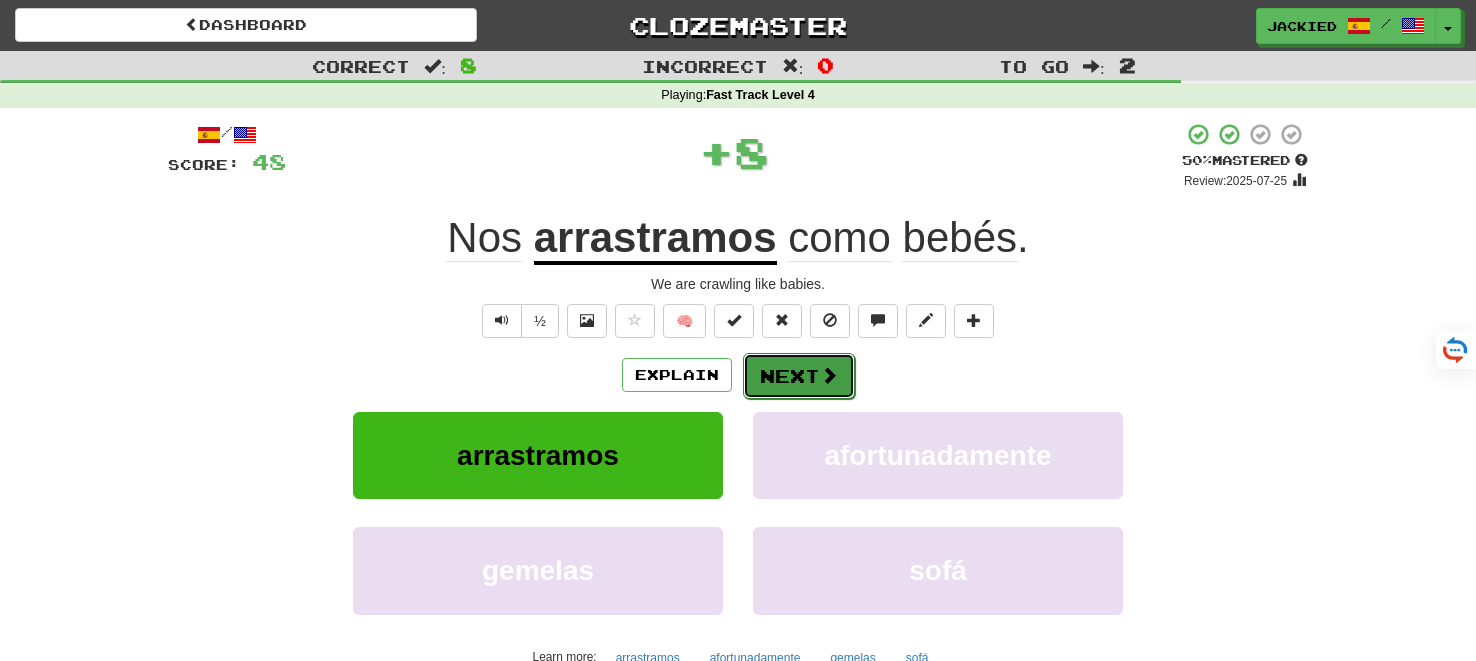 click on "Next" at bounding box center [799, 376] 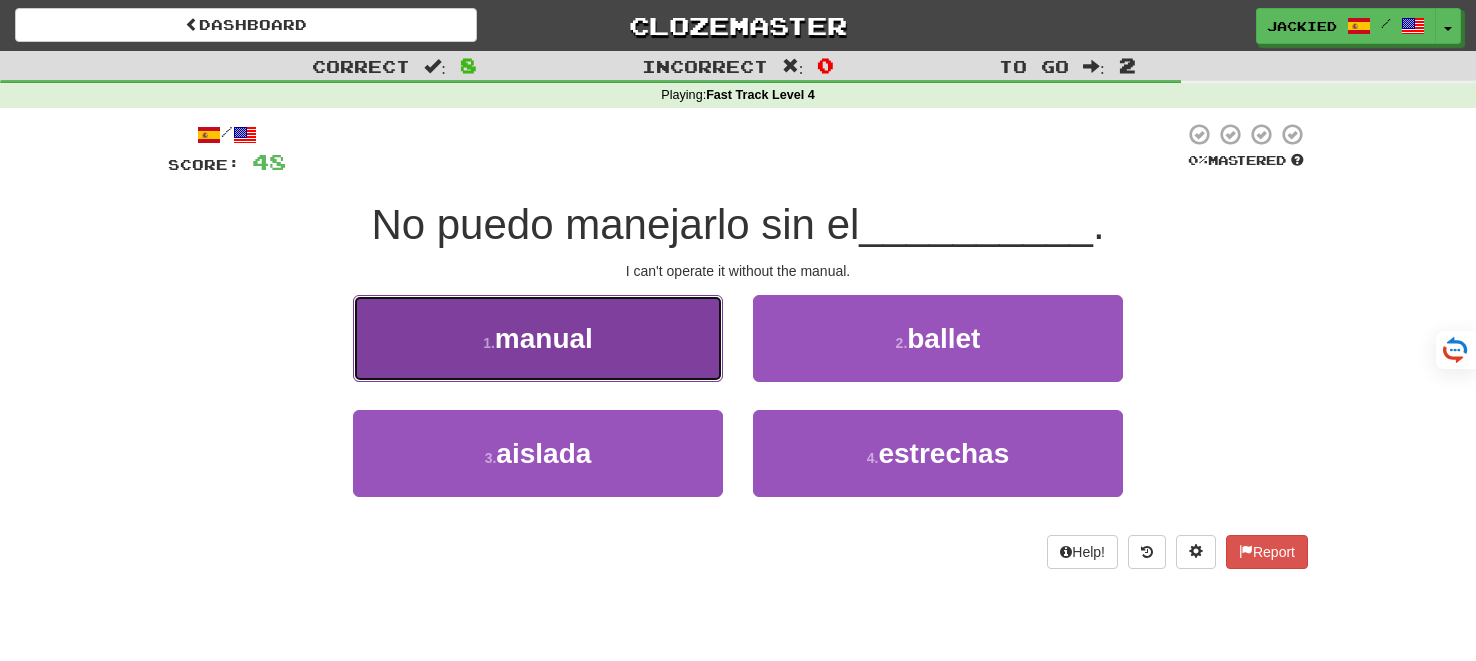 click on "1 .  manual" at bounding box center [538, 338] 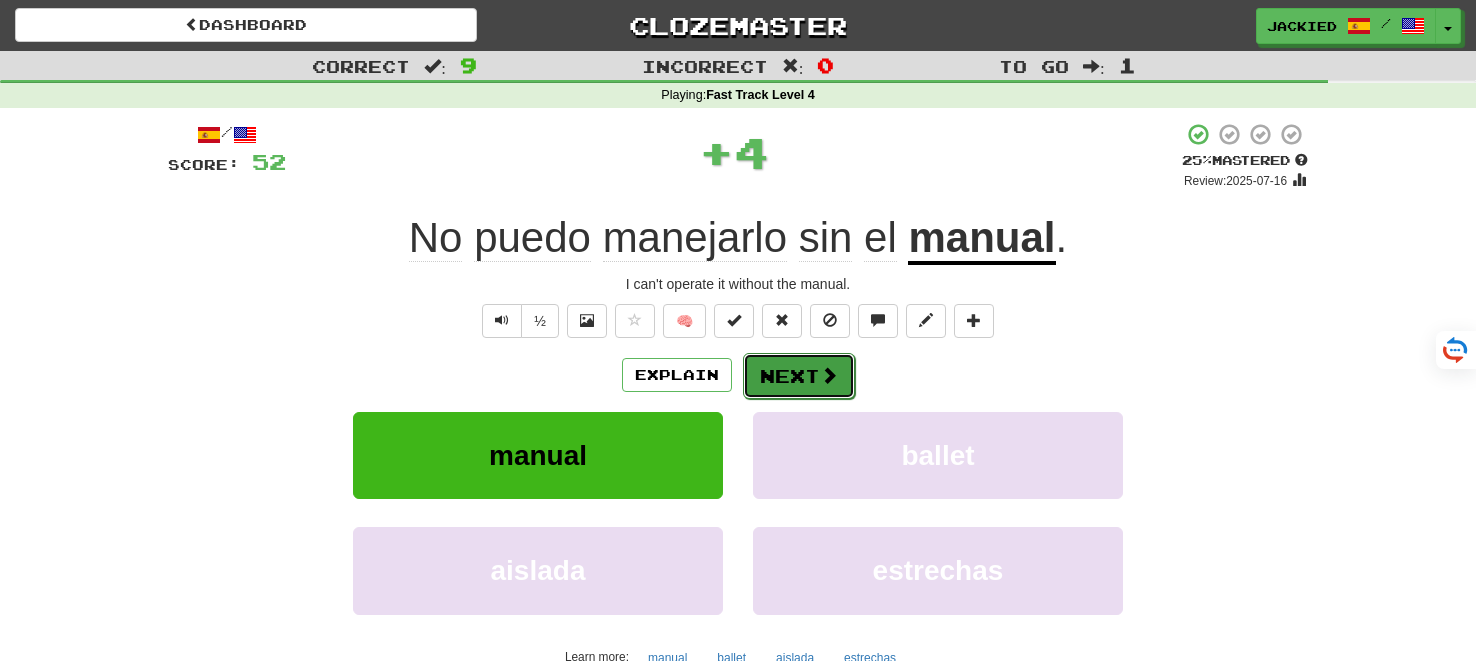 click on "Next" at bounding box center [799, 376] 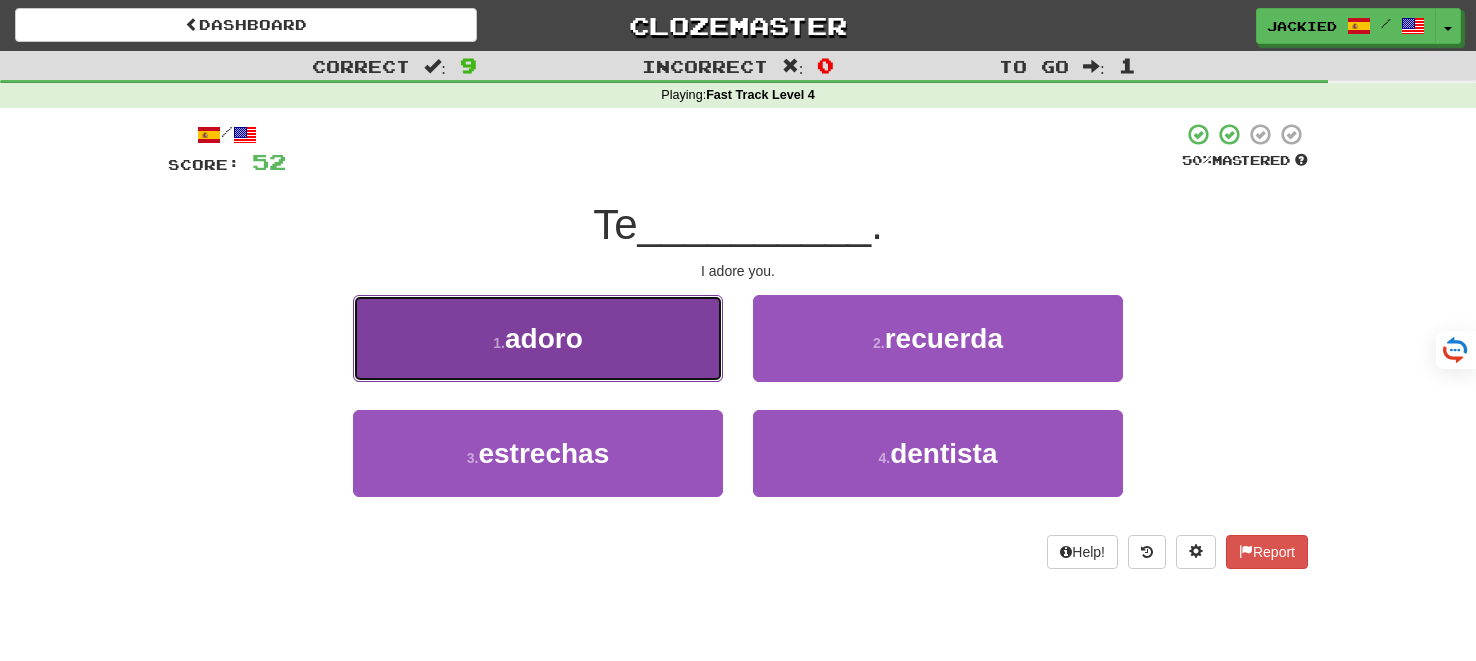 click on "1 .  adoro" at bounding box center (538, 338) 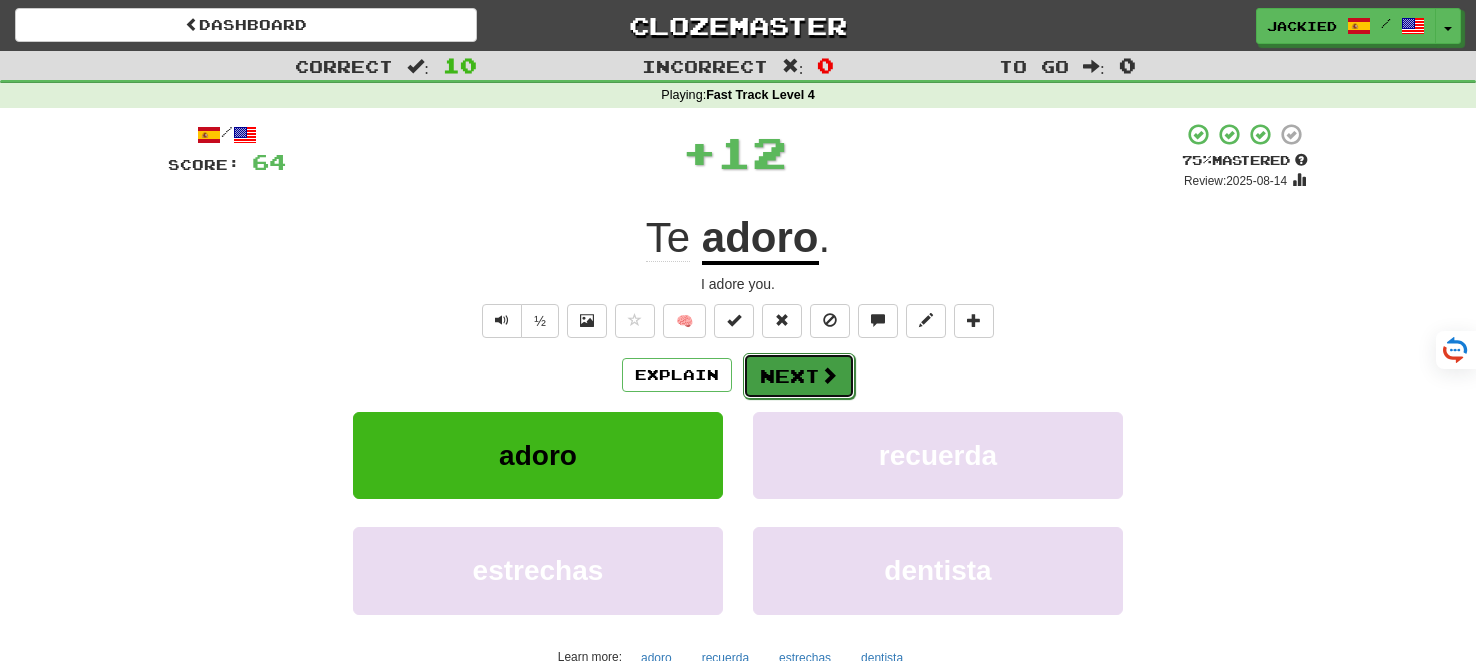 click on "Next" at bounding box center (799, 376) 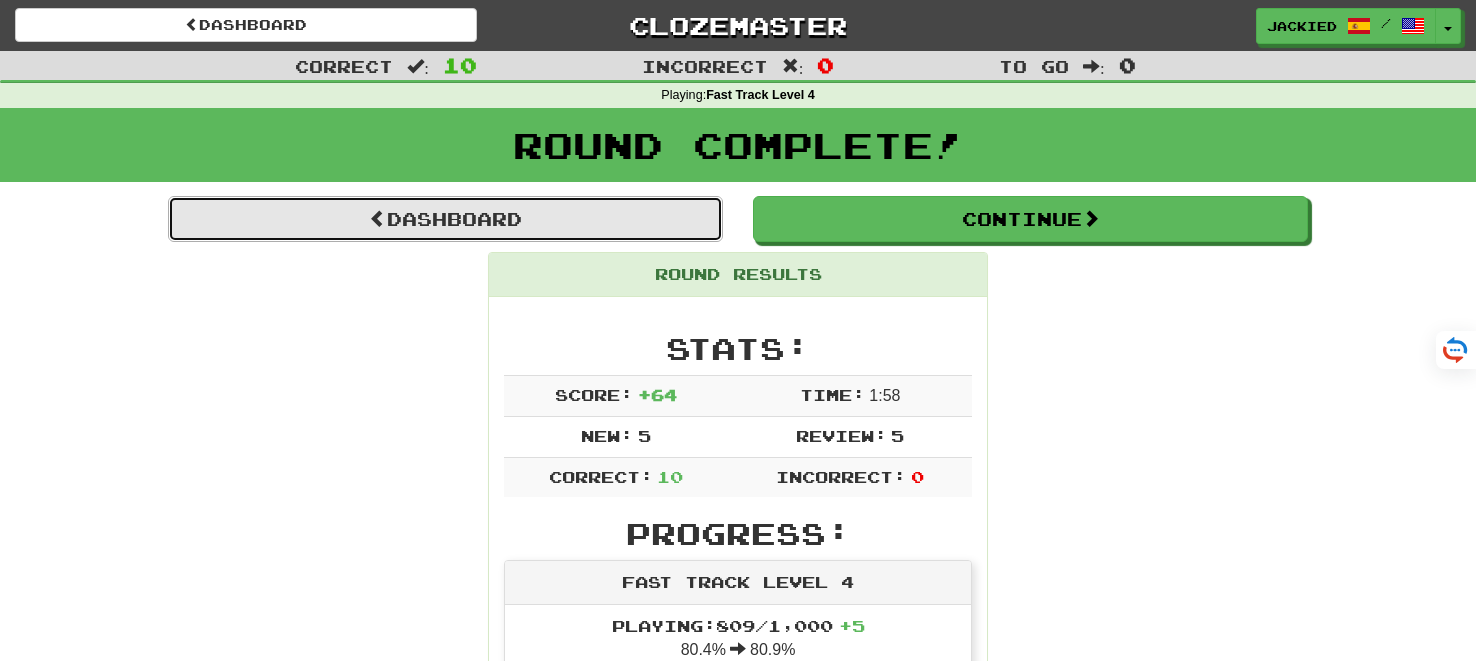 click on "Dashboard" at bounding box center [445, 219] 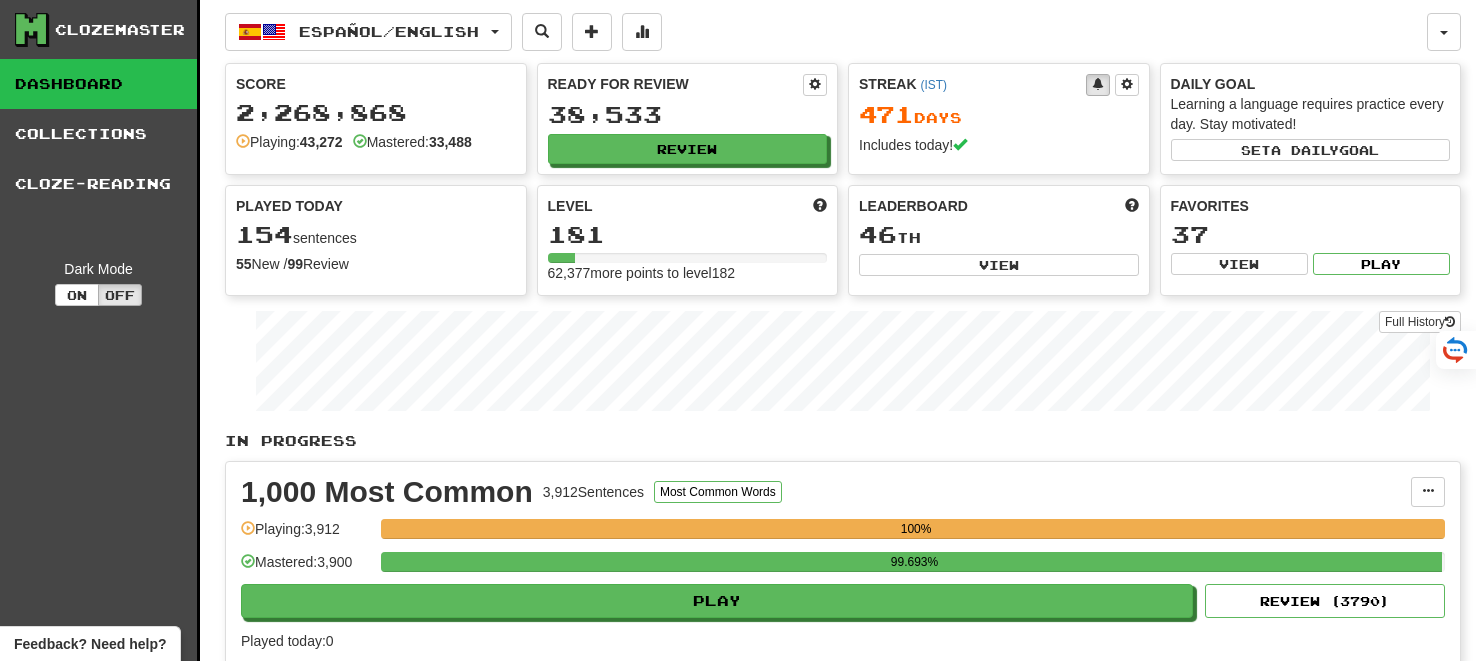 scroll, scrollTop: 0, scrollLeft: 0, axis: both 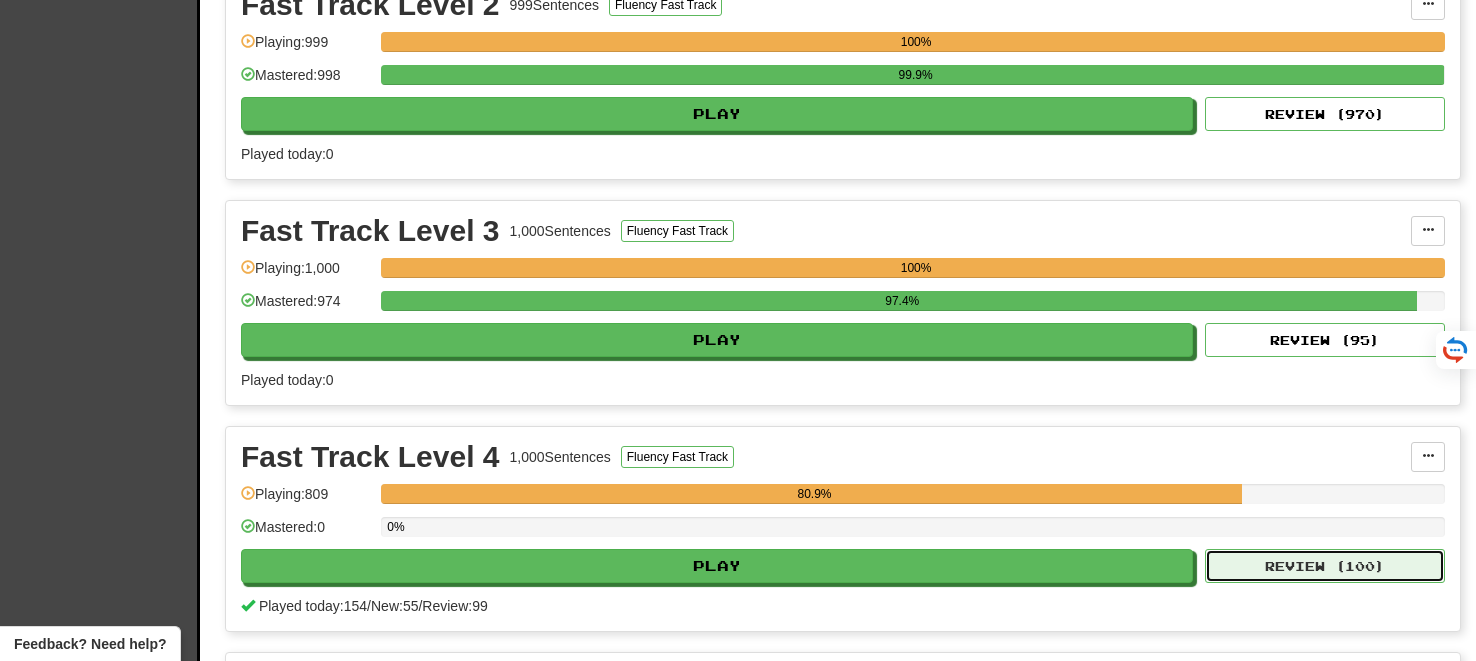 click on "Review ( 100 )" at bounding box center [1325, 566] 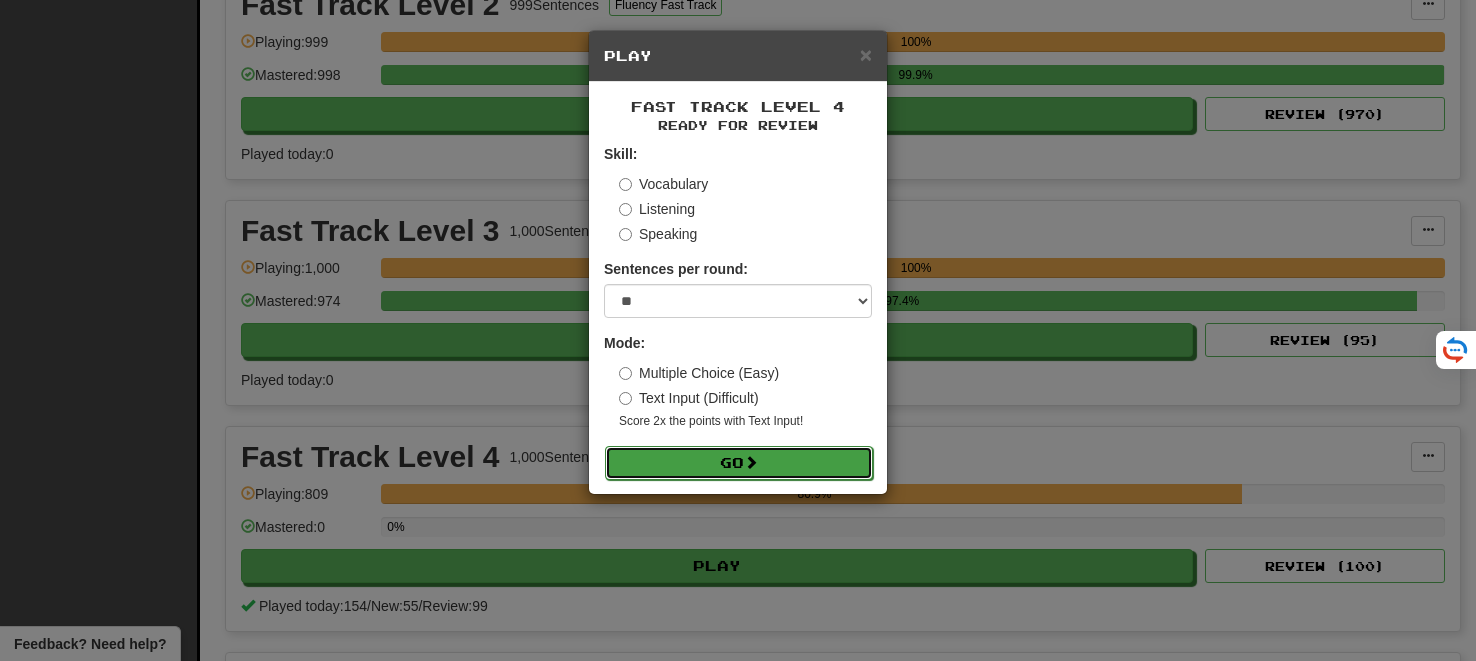 click on "Go" at bounding box center (739, 463) 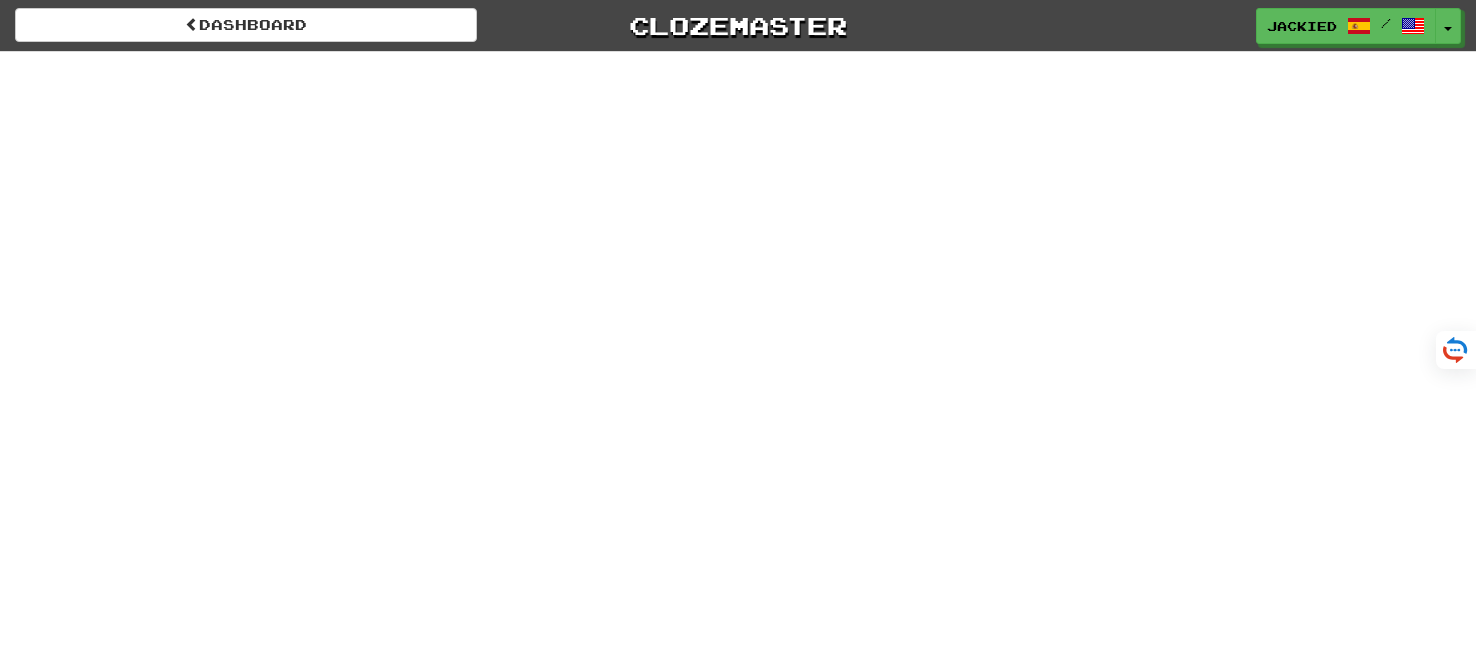 scroll, scrollTop: 0, scrollLeft: 0, axis: both 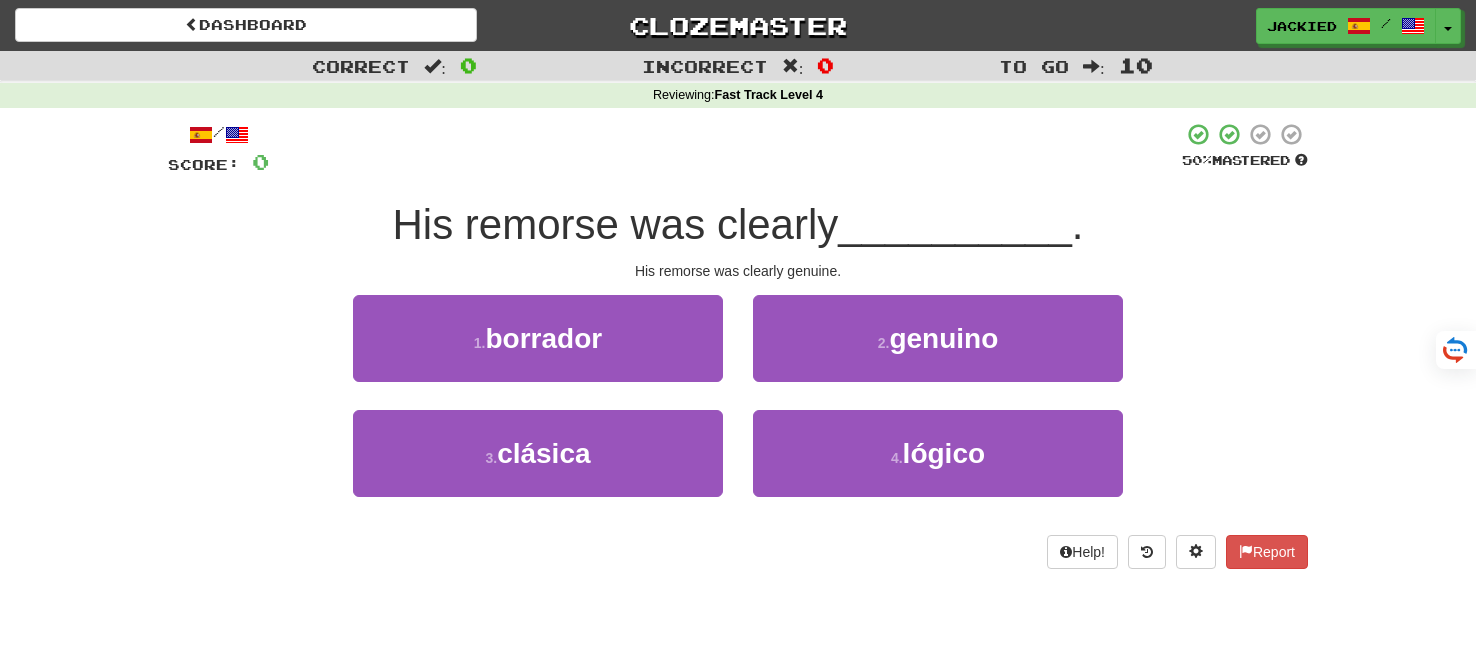 click on "2 .  genuino" at bounding box center [938, 352] 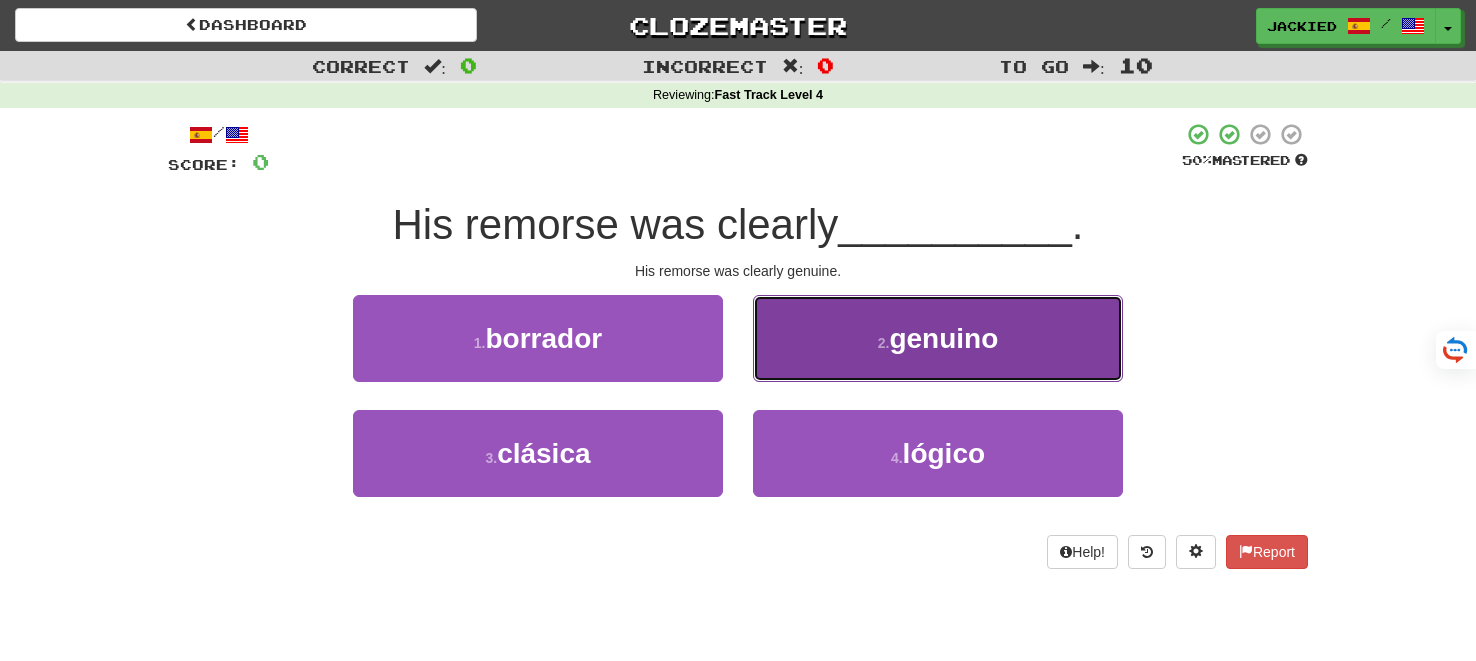 click on "genuino" at bounding box center (943, 338) 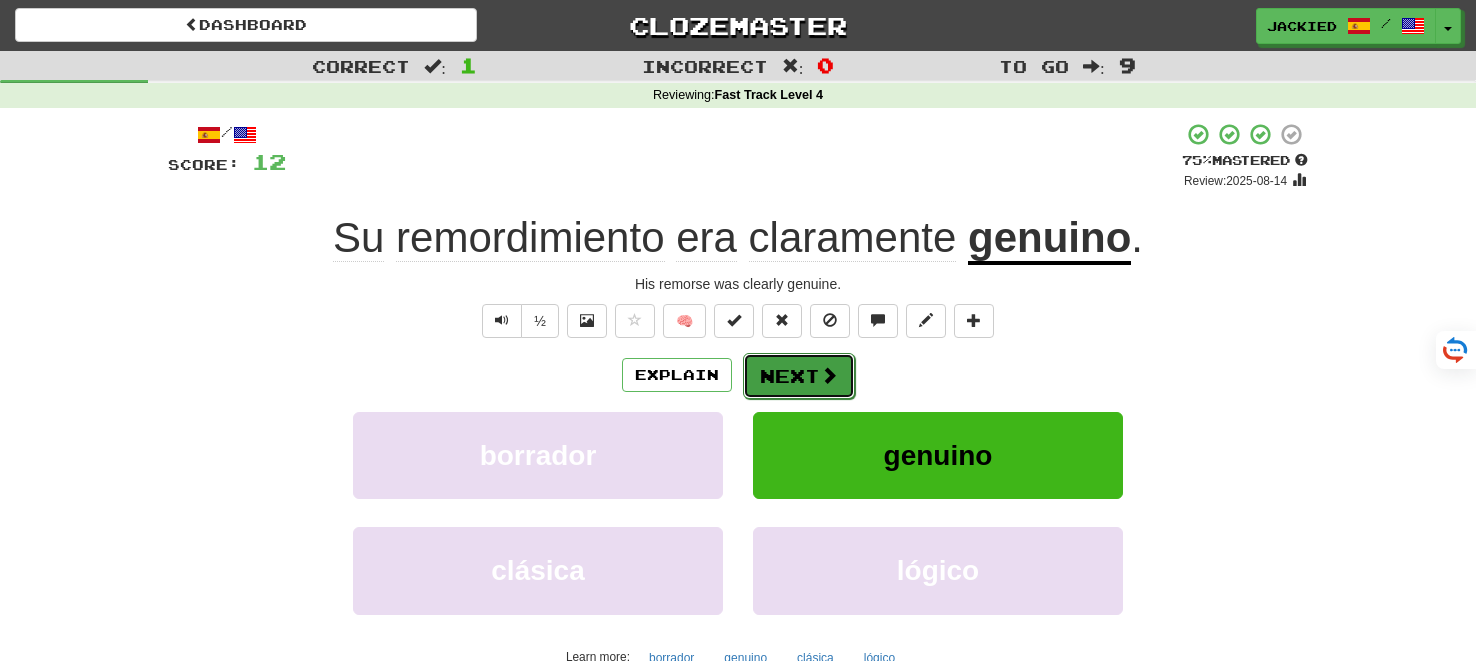 click on "Next" at bounding box center [799, 376] 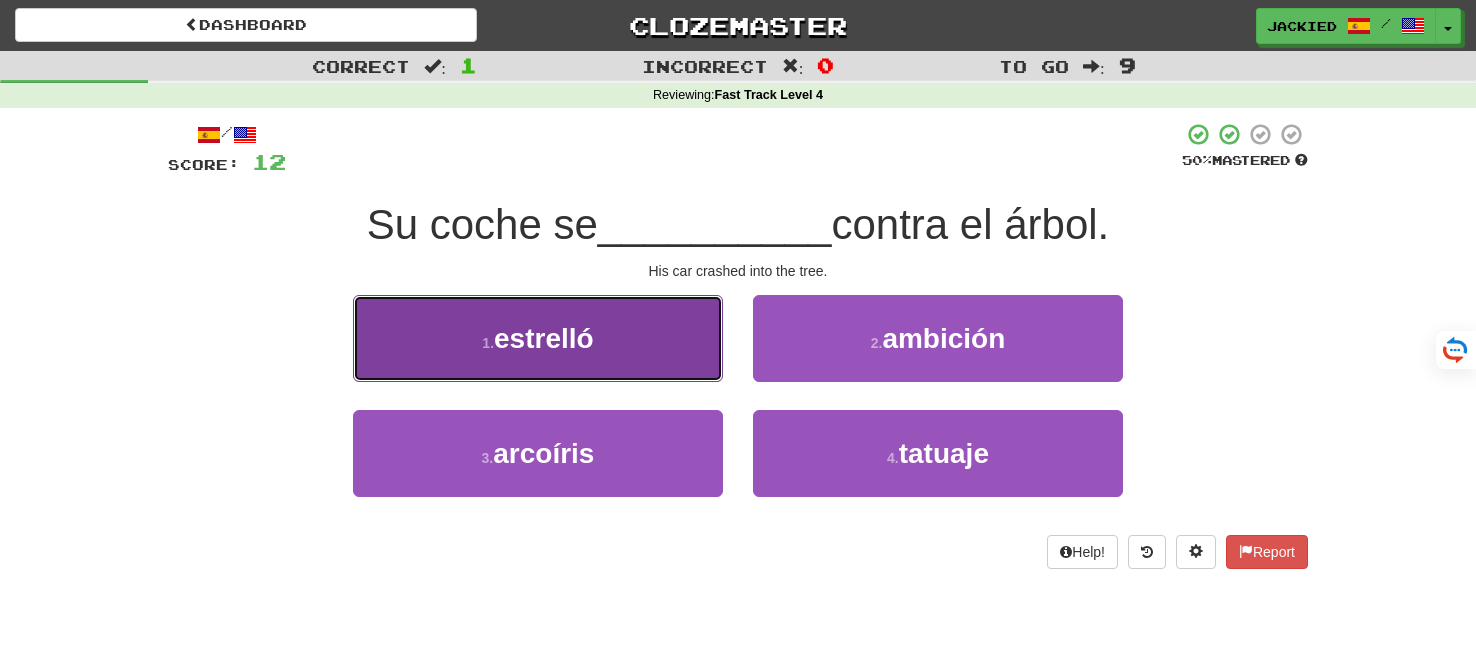 click on "1 .  estrelló" at bounding box center [538, 338] 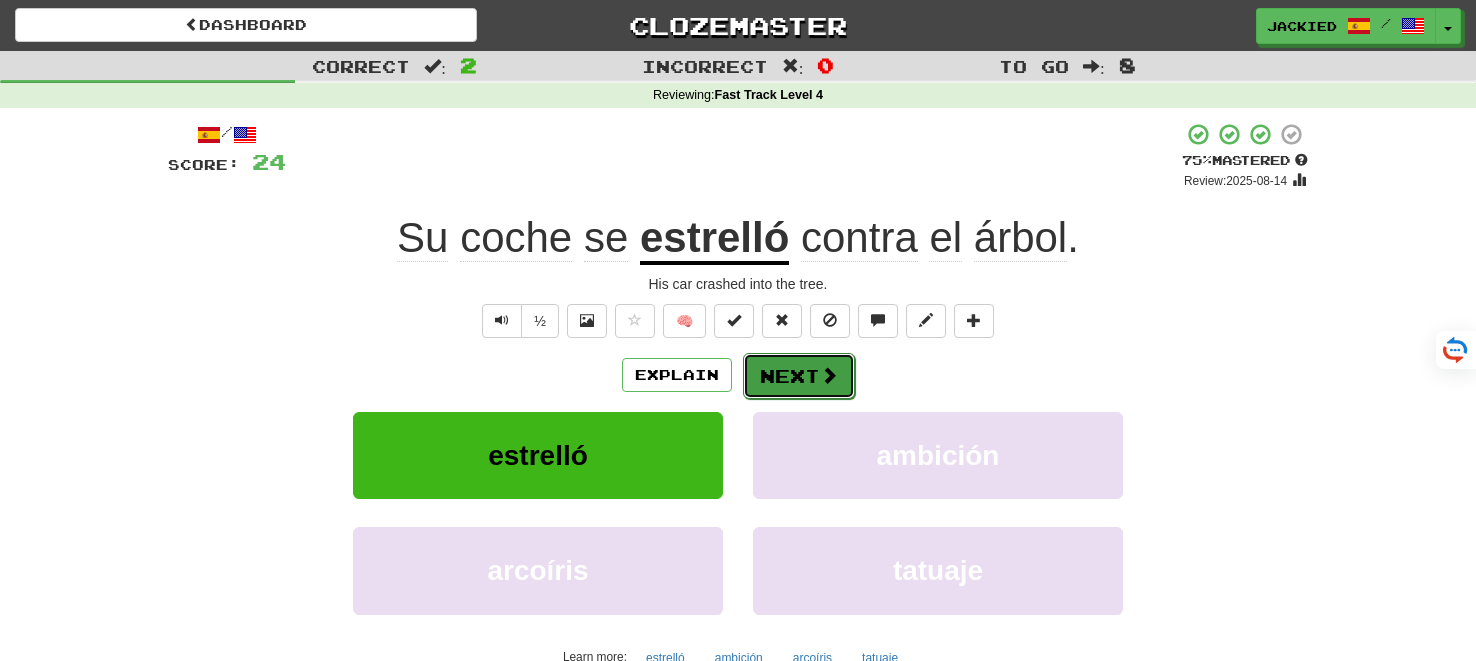 click on "Next" at bounding box center (799, 376) 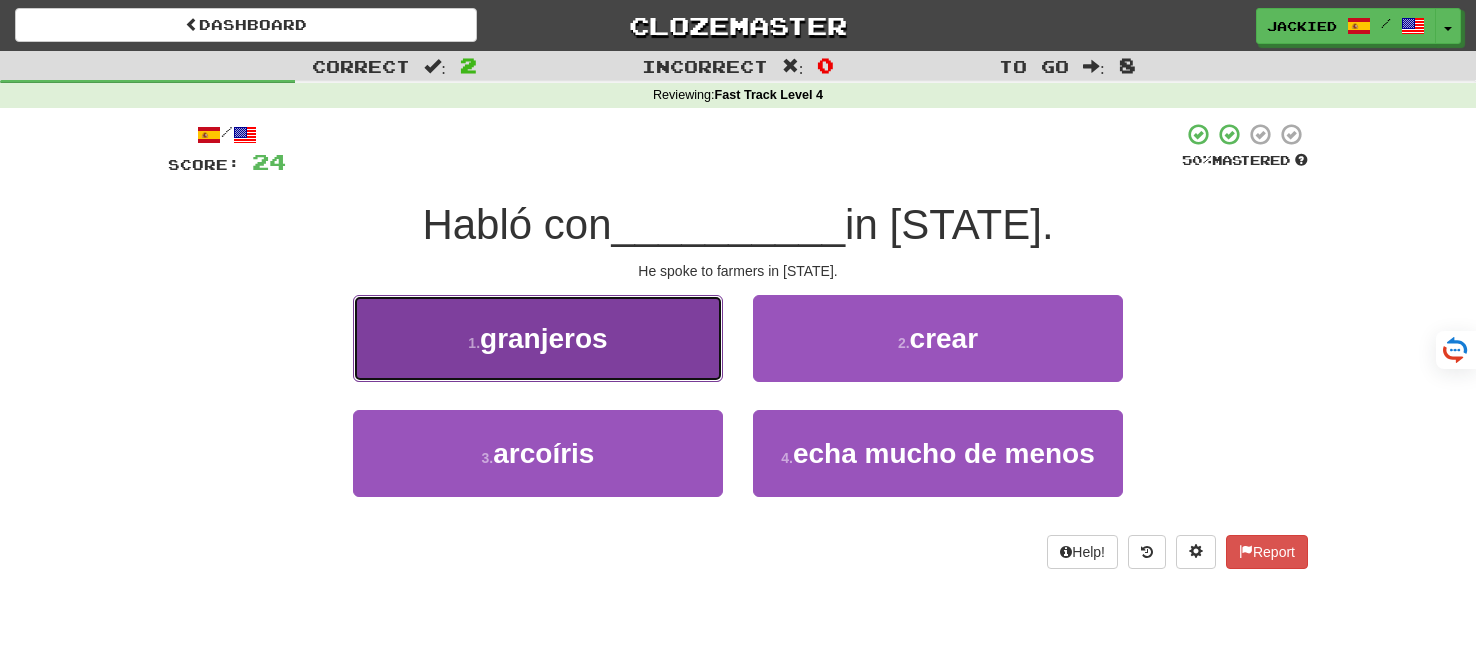 click on "1 .  granjeros" at bounding box center (538, 338) 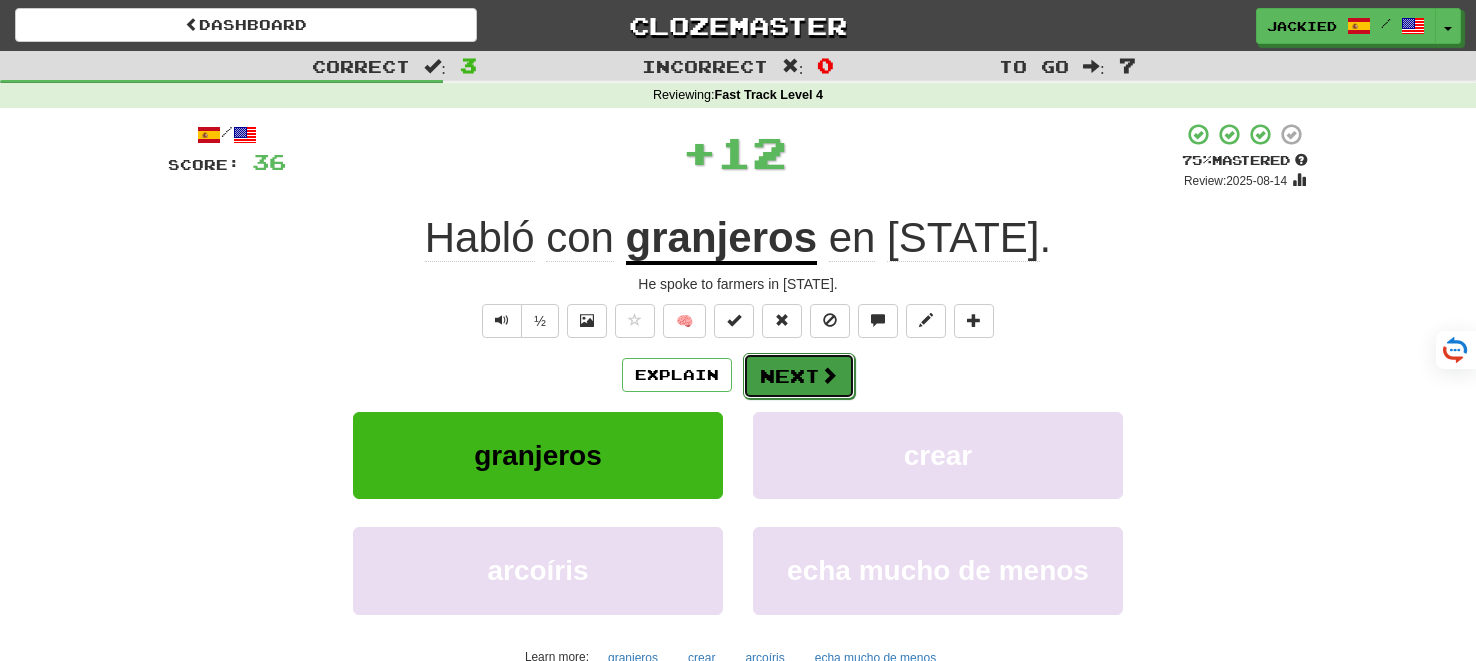 click on "Next" at bounding box center [799, 376] 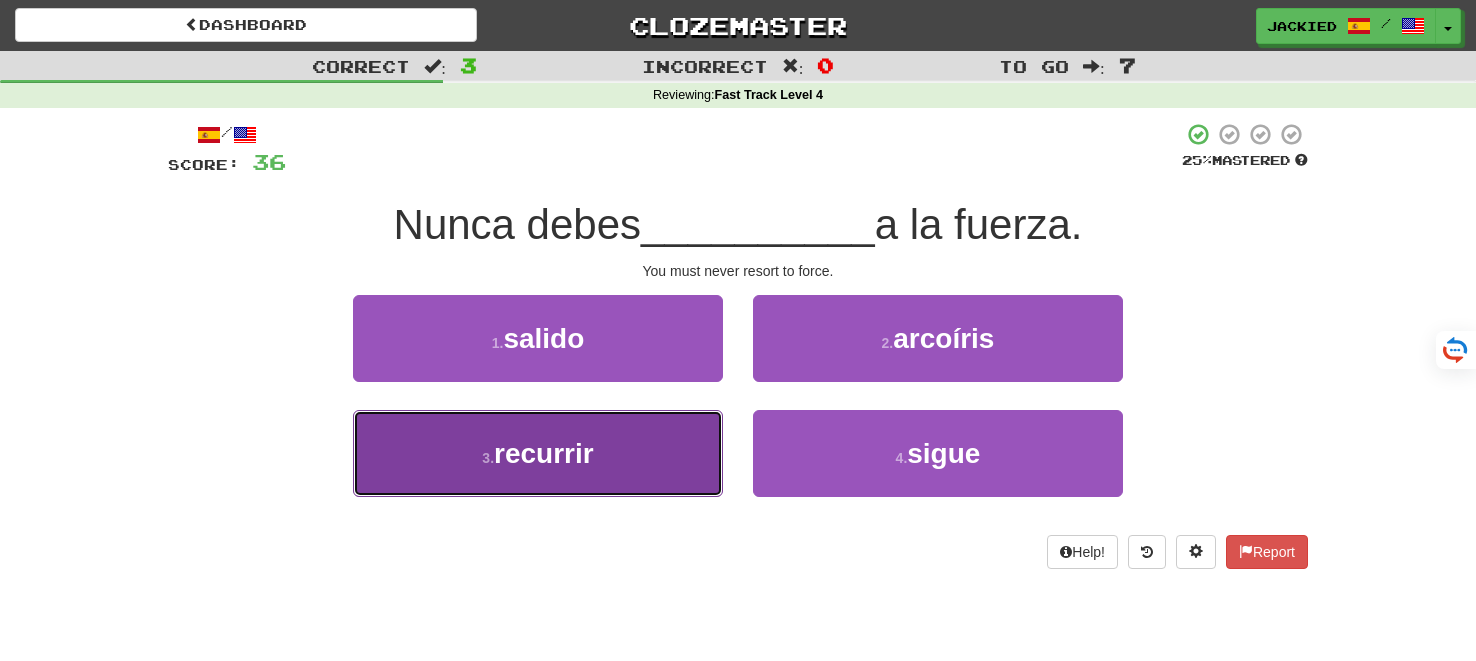 click on "3 .  recurrir" at bounding box center (538, 453) 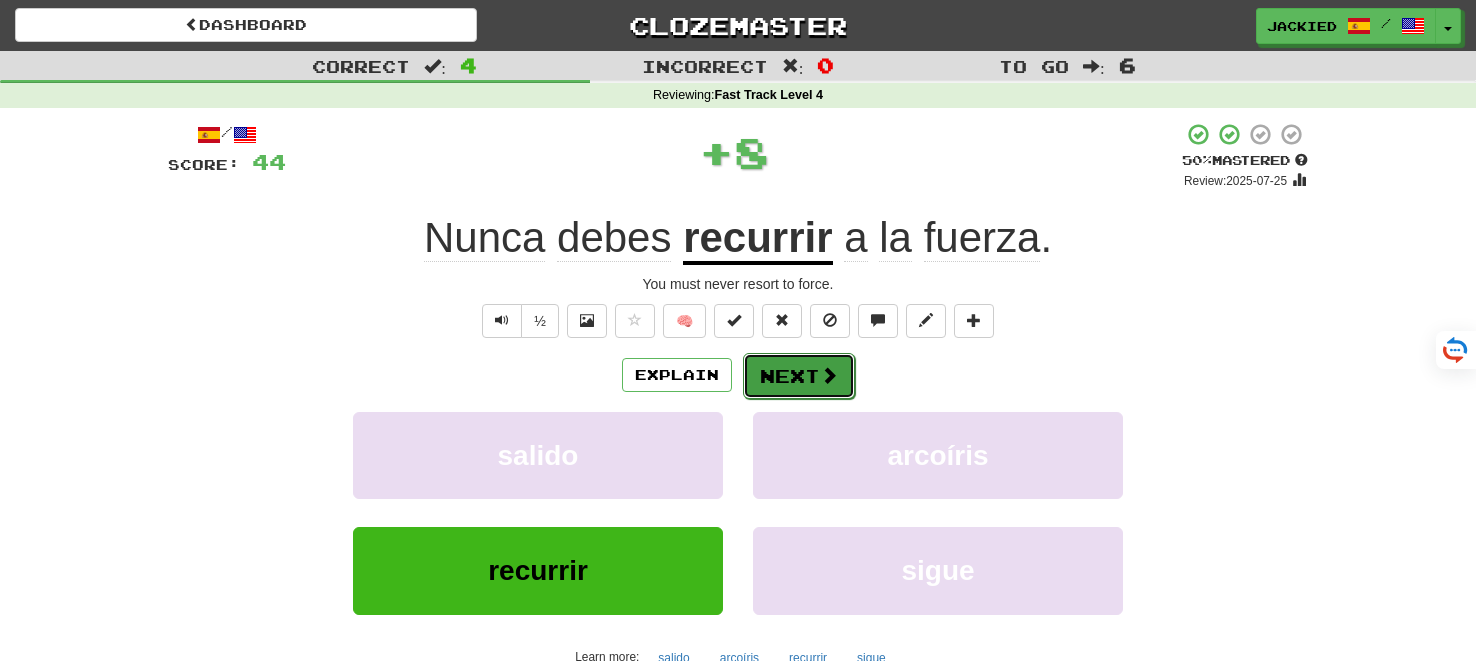 click on "Next" at bounding box center (799, 376) 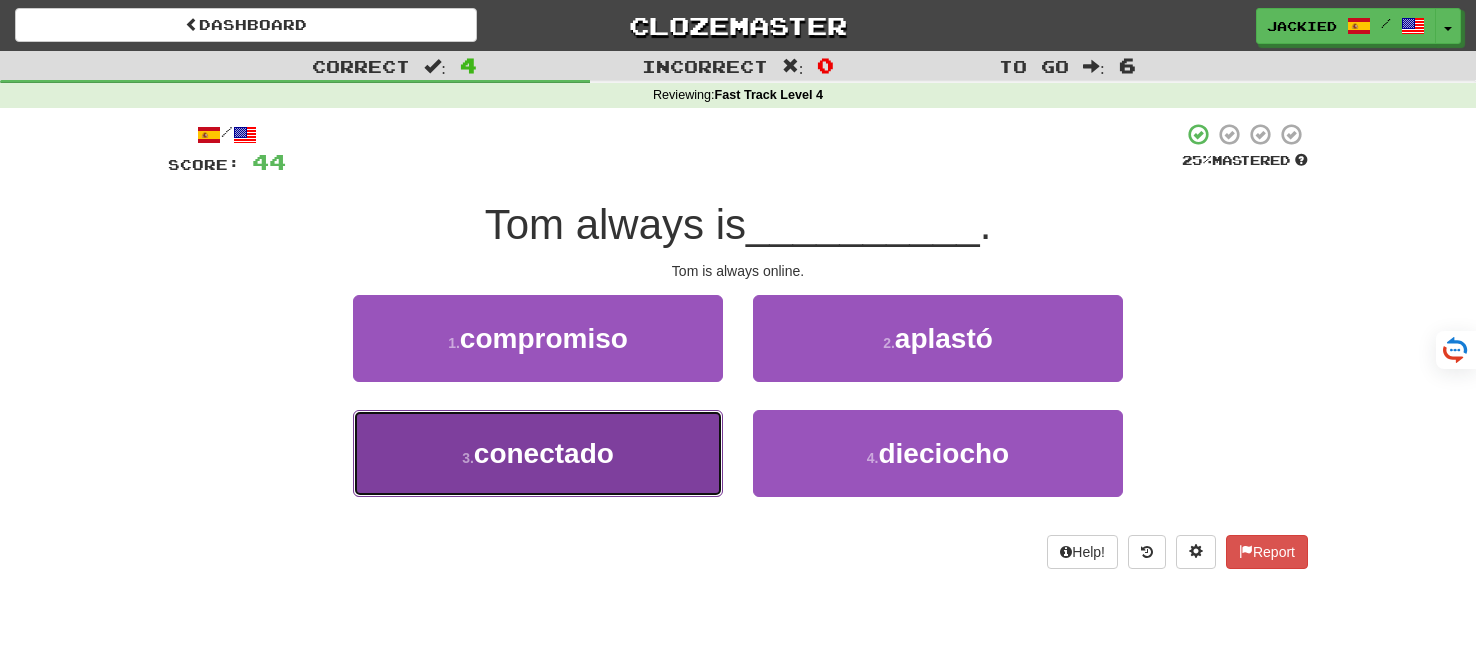 click on "3 .  conectado" at bounding box center (538, 453) 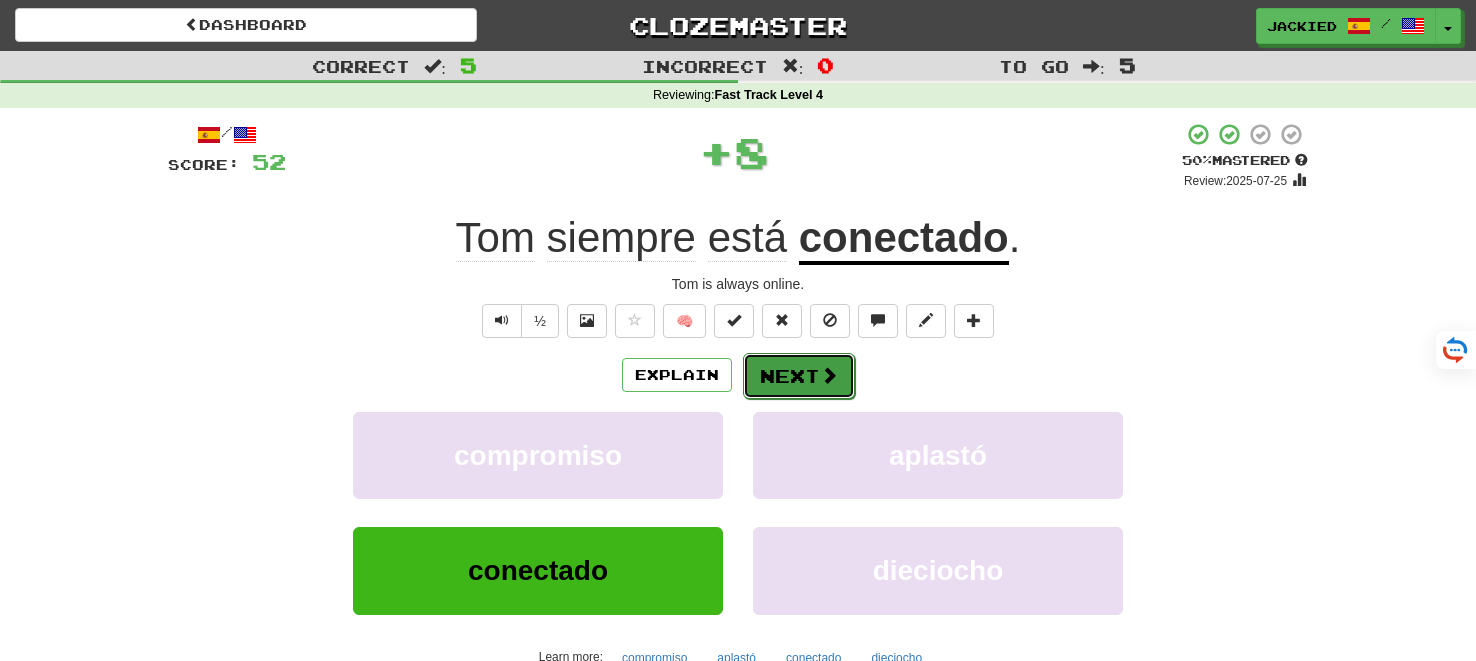 click on "Next" at bounding box center (799, 376) 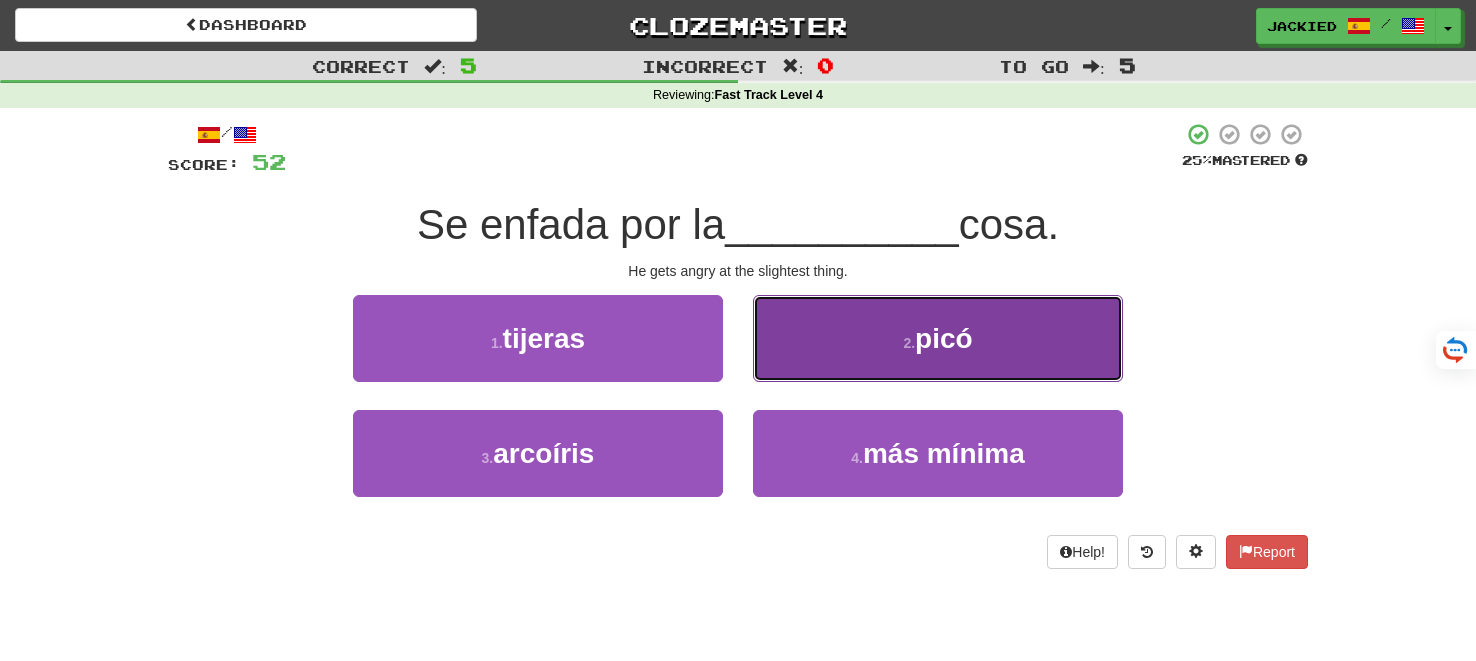 click on "2 .  picó" at bounding box center (938, 338) 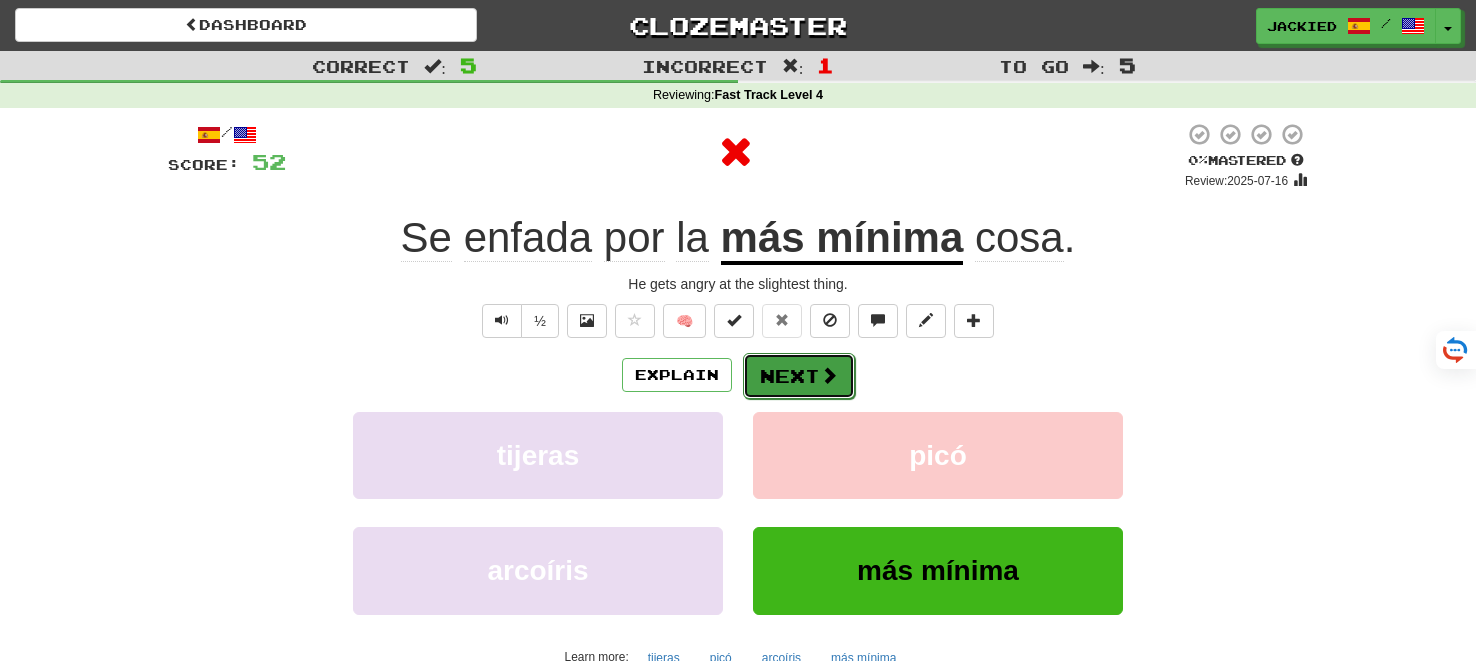 click on "Next" at bounding box center [799, 376] 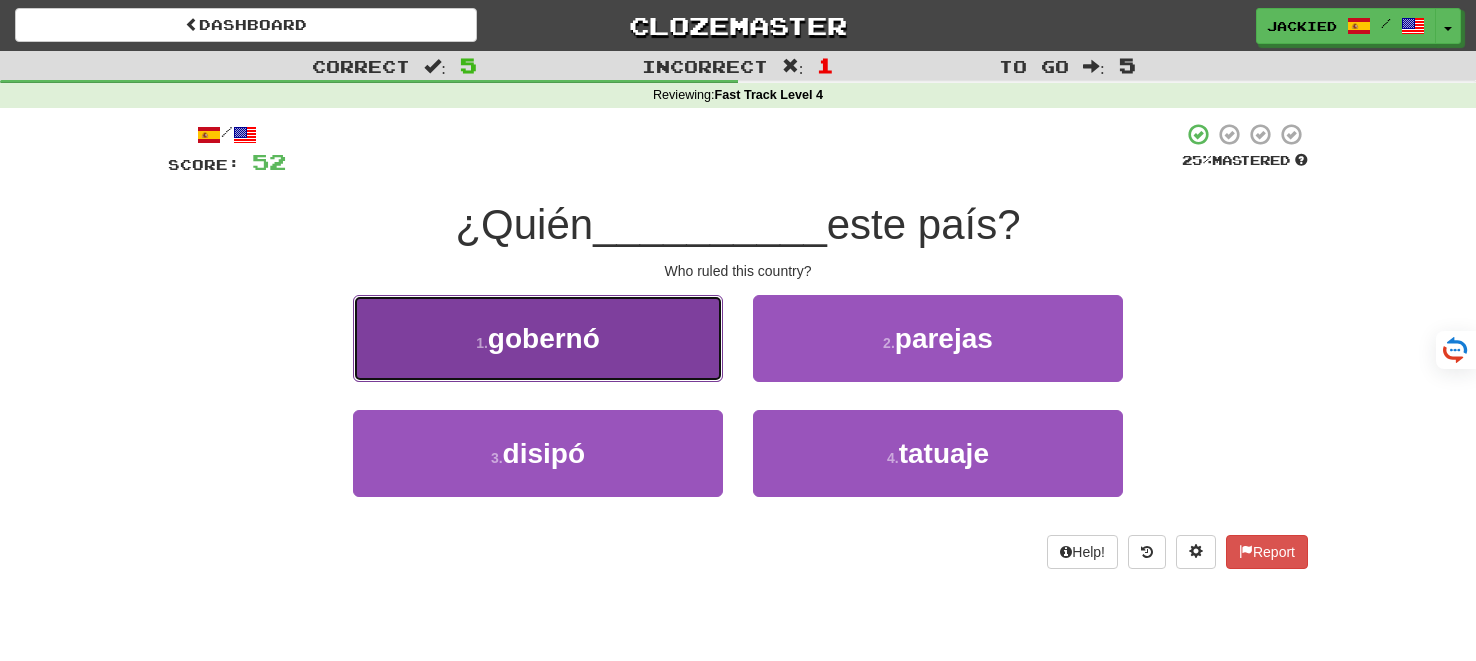 click on "1 .  gobernó" at bounding box center (538, 338) 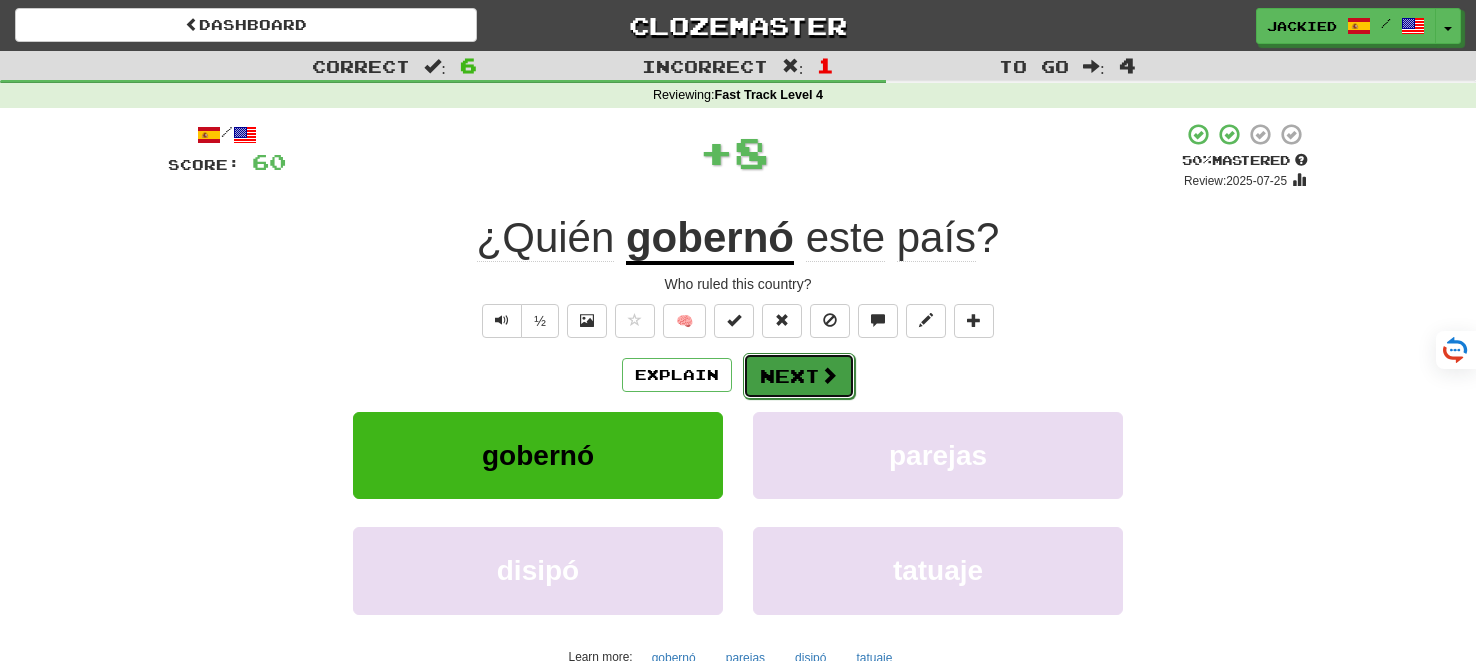 click on "Next" at bounding box center (799, 376) 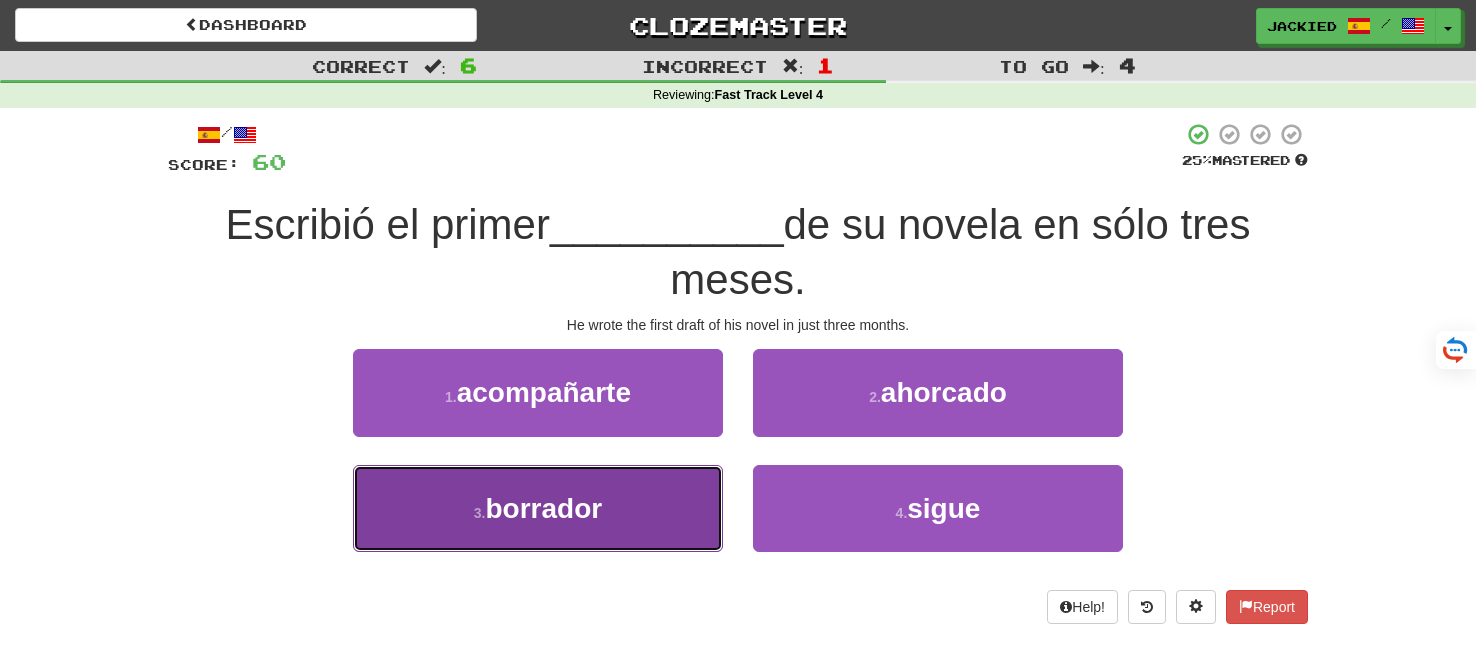 click on "3 .  borrador" at bounding box center (538, 508) 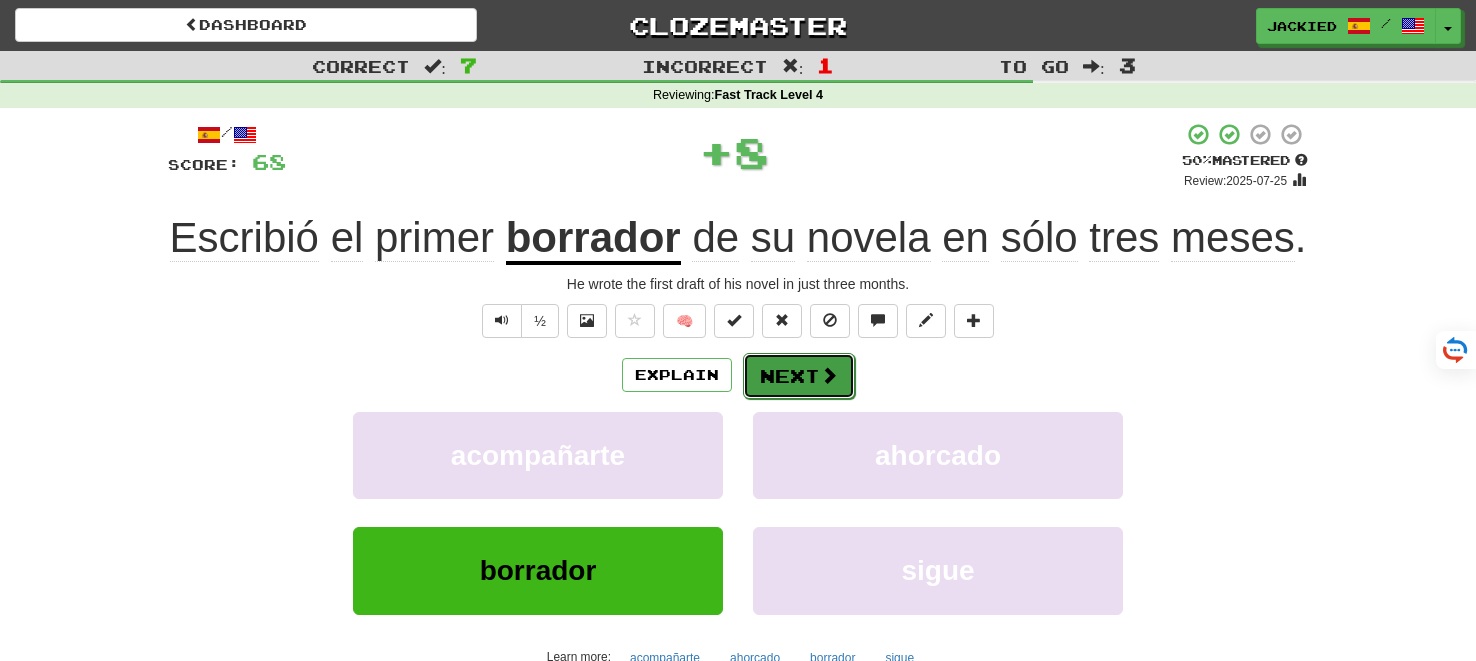 click on "Next" at bounding box center [799, 376] 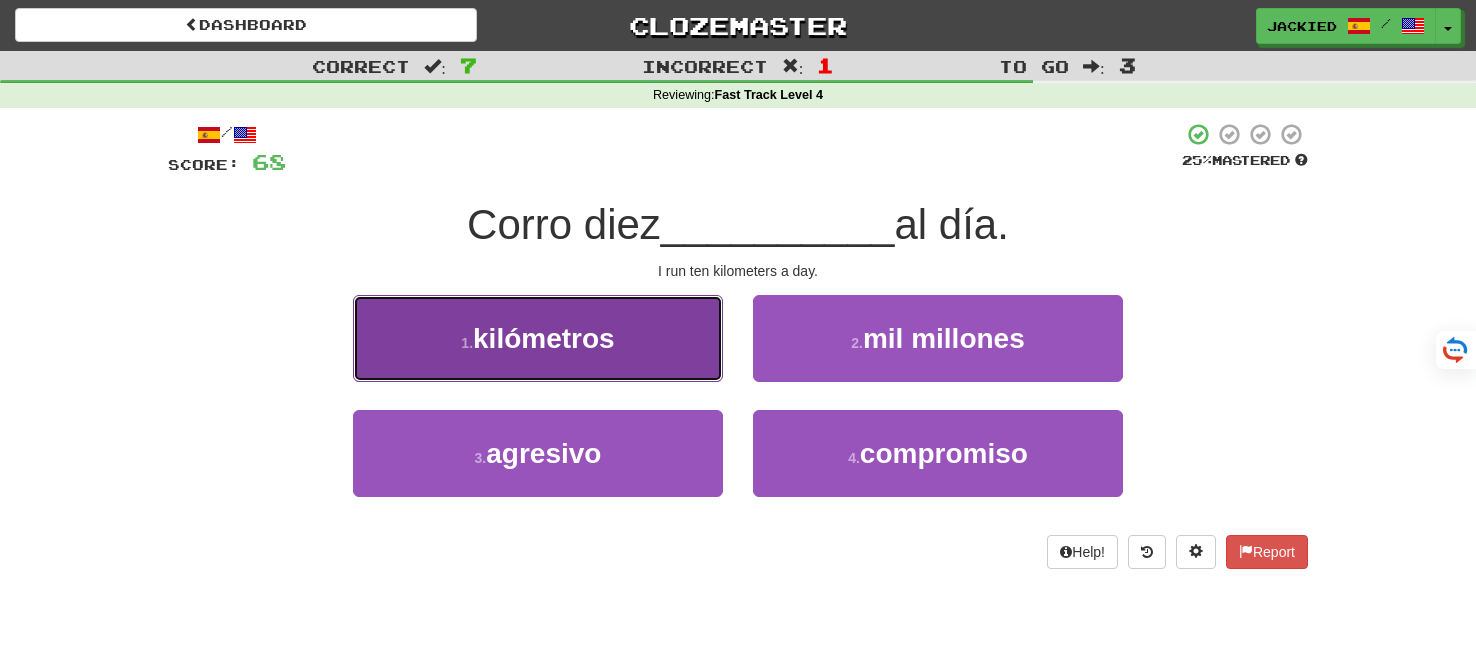 click on "kilómetros" at bounding box center [544, 338] 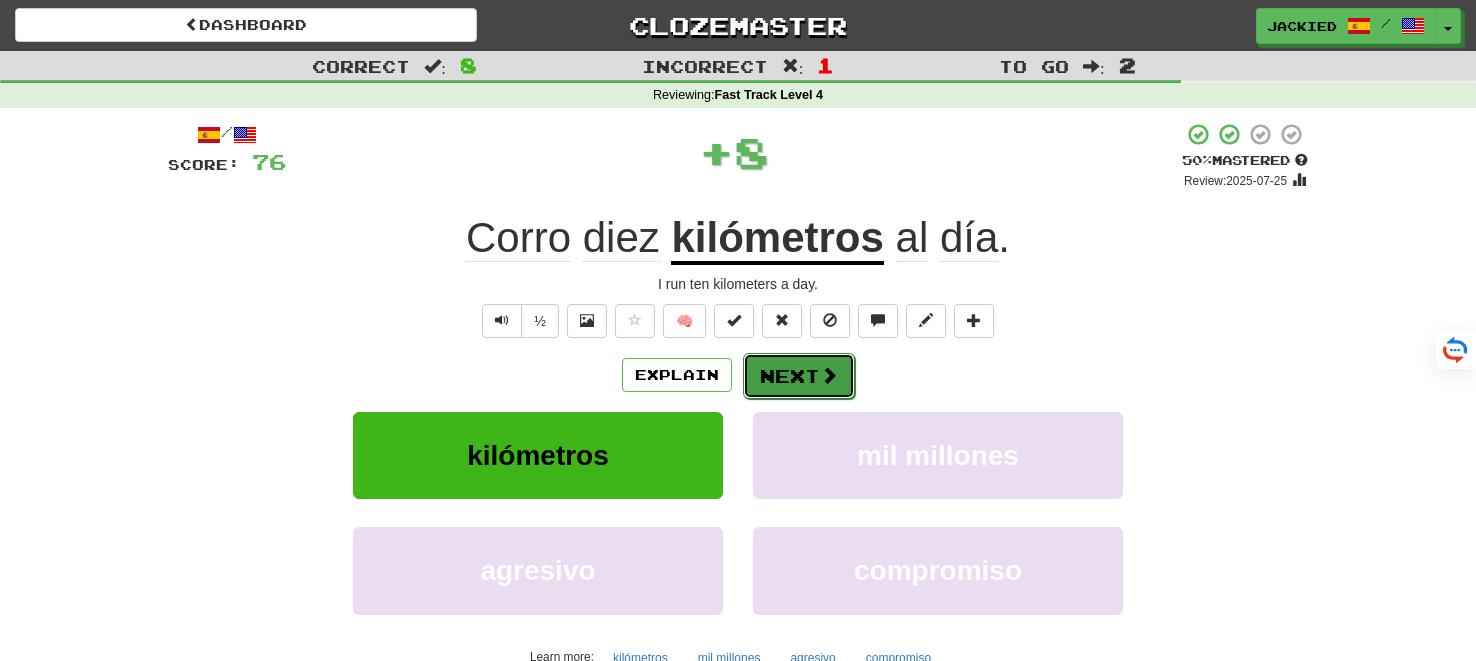 click on "Next" at bounding box center (799, 376) 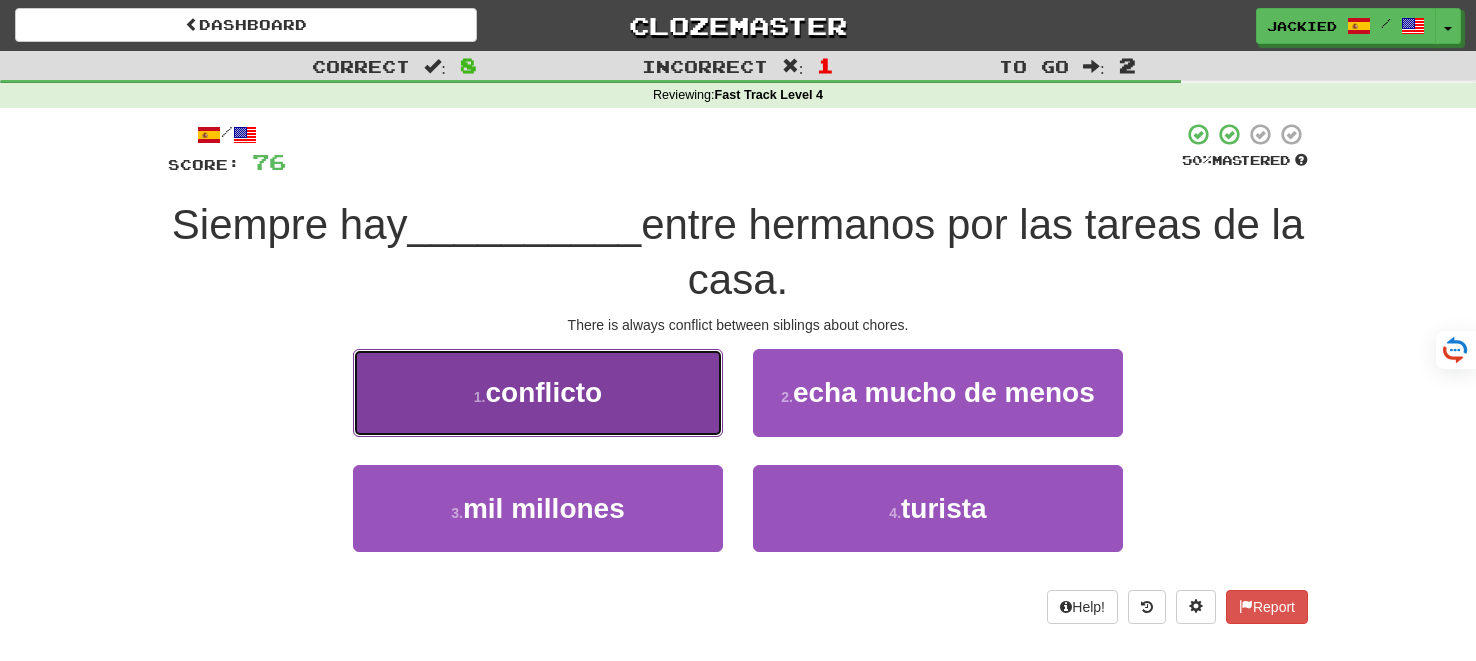 click on "1 .  conflicto" at bounding box center (538, 392) 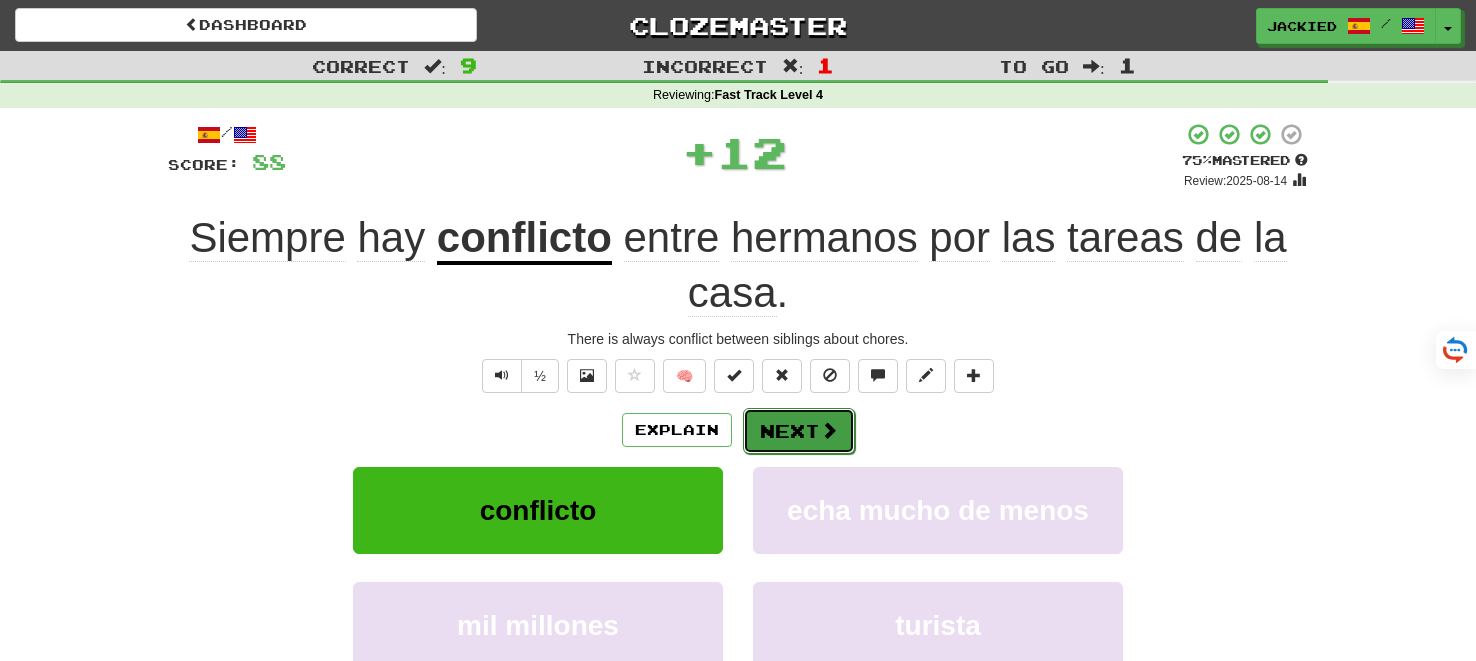 click on "Next" at bounding box center [799, 431] 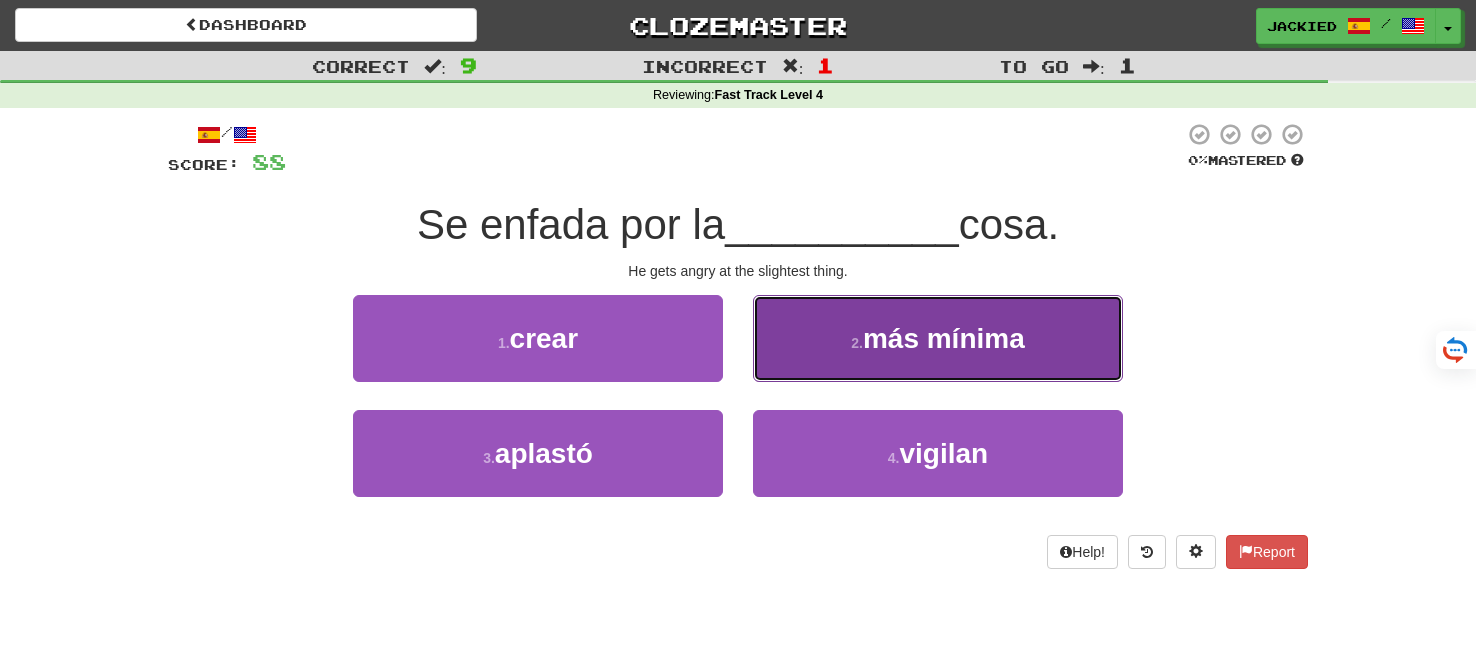 click on "más mínima" at bounding box center [944, 338] 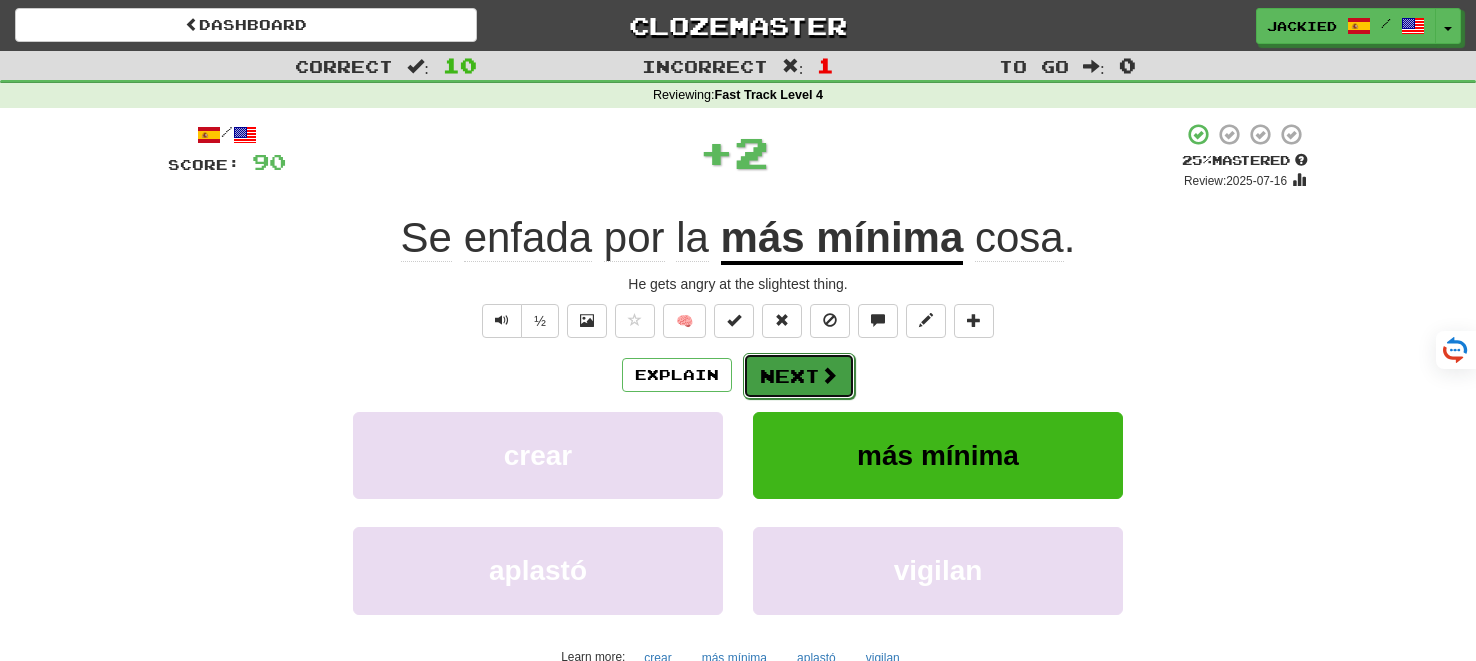 click on "Next" at bounding box center [799, 376] 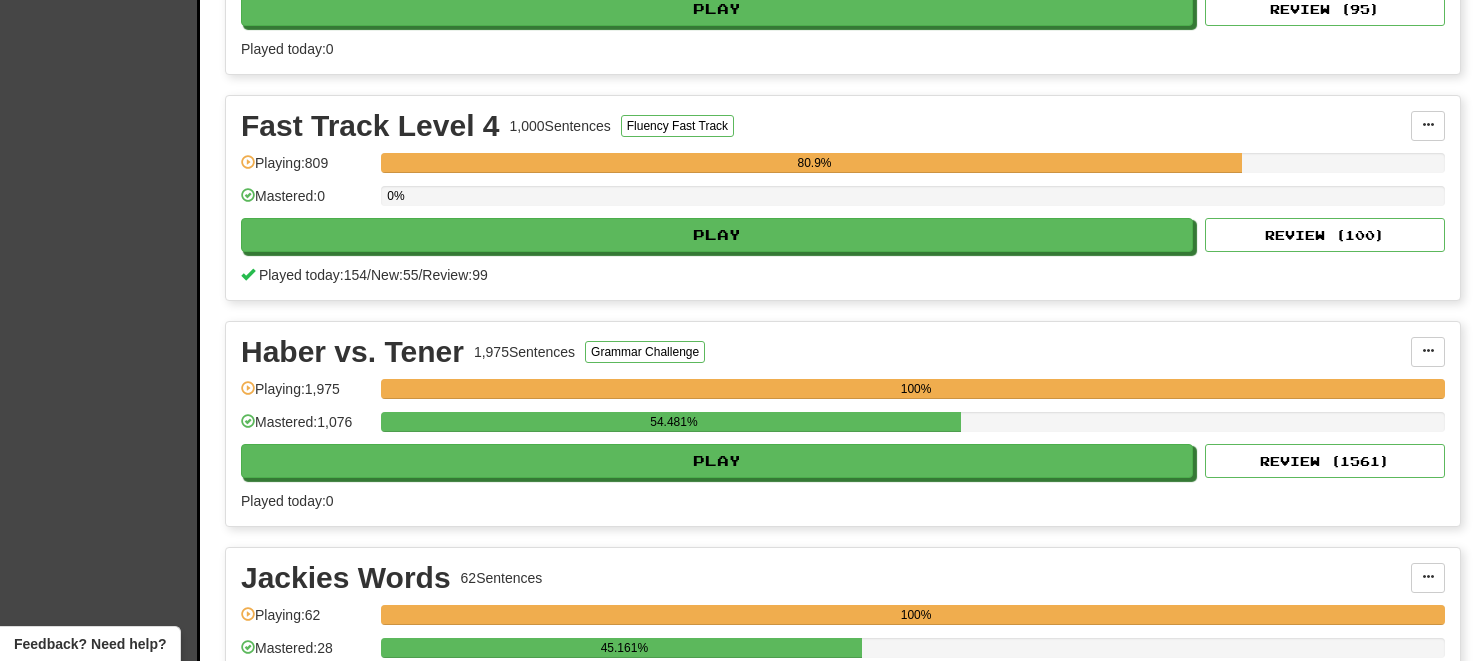 scroll, scrollTop: 3078, scrollLeft: 0, axis: vertical 